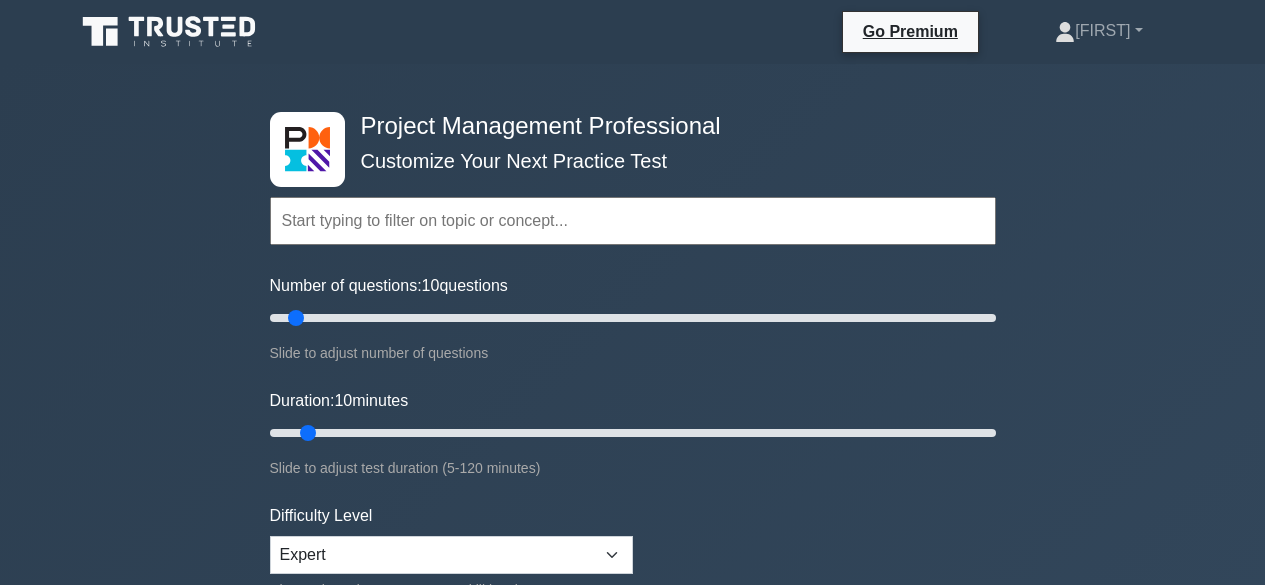 scroll, scrollTop: 0, scrollLeft: 0, axis: both 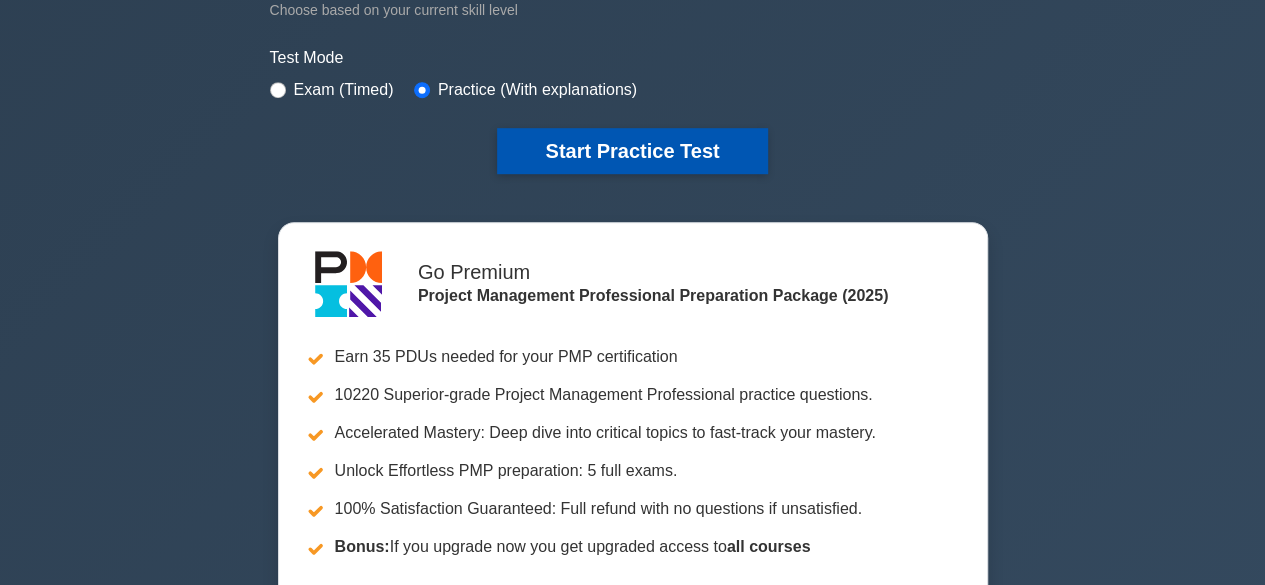 click on "Start Practice Test" at bounding box center (632, 151) 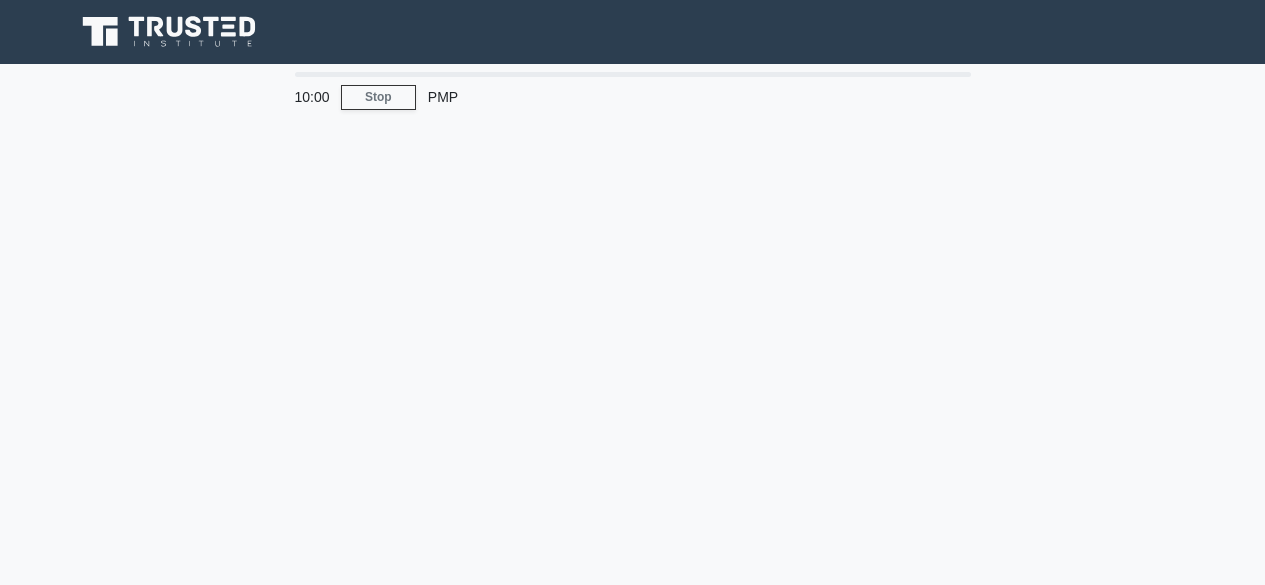 scroll, scrollTop: 0, scrollLeft: 0, axis: both 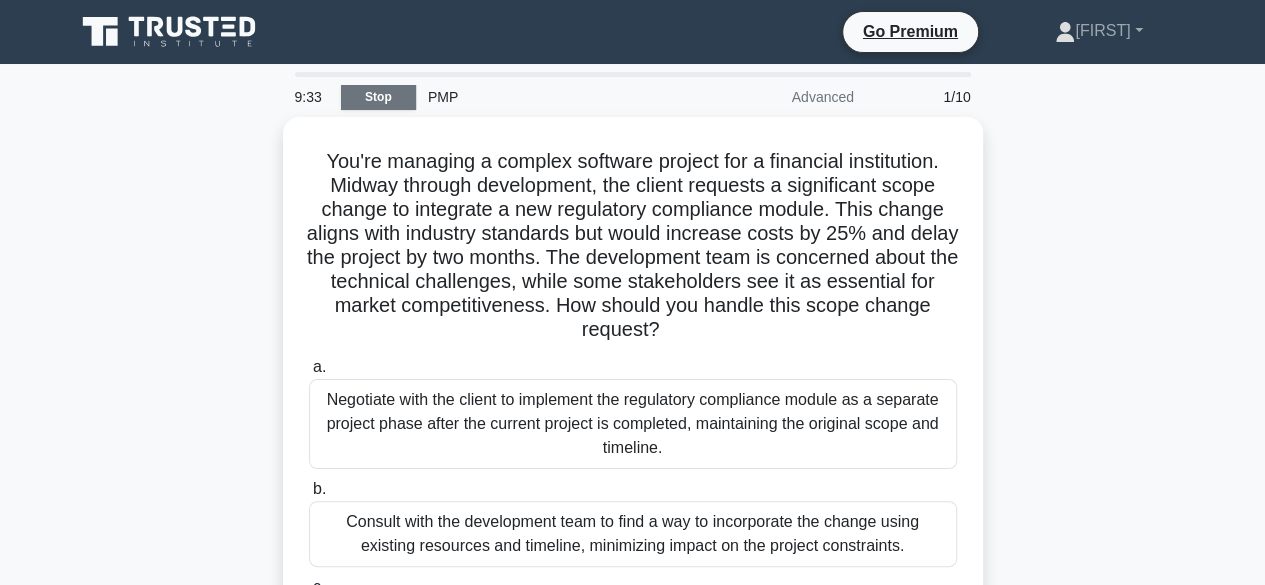 click on "Stop" at bounding box center [378, 97] 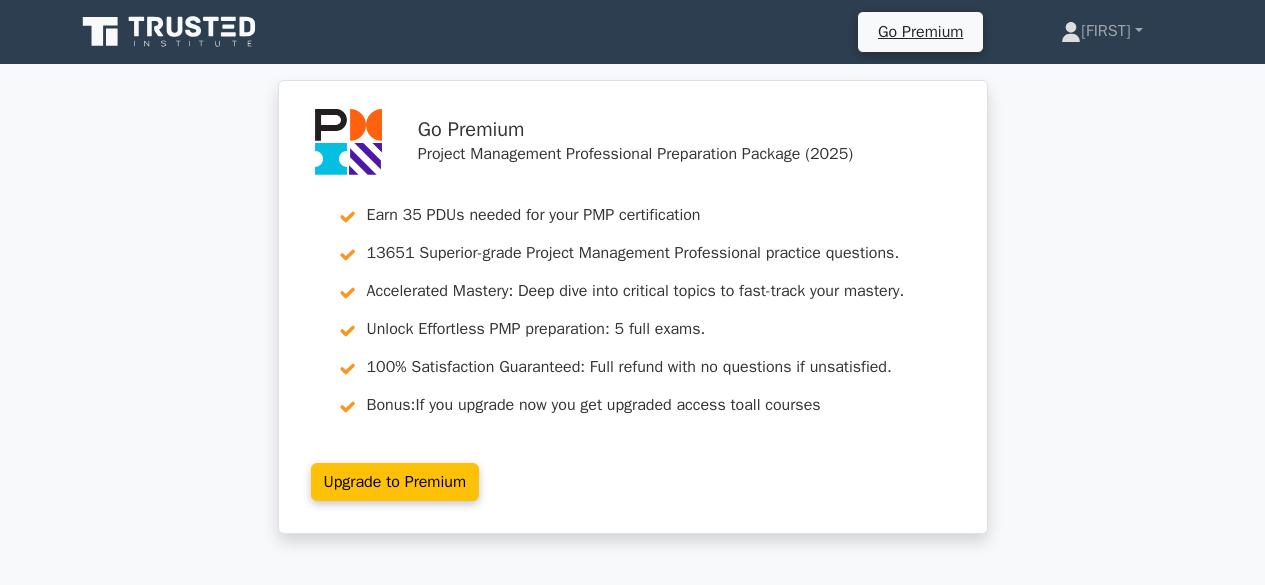 scroll, scrollTop: 0, scrollLeft: 0, axis: both 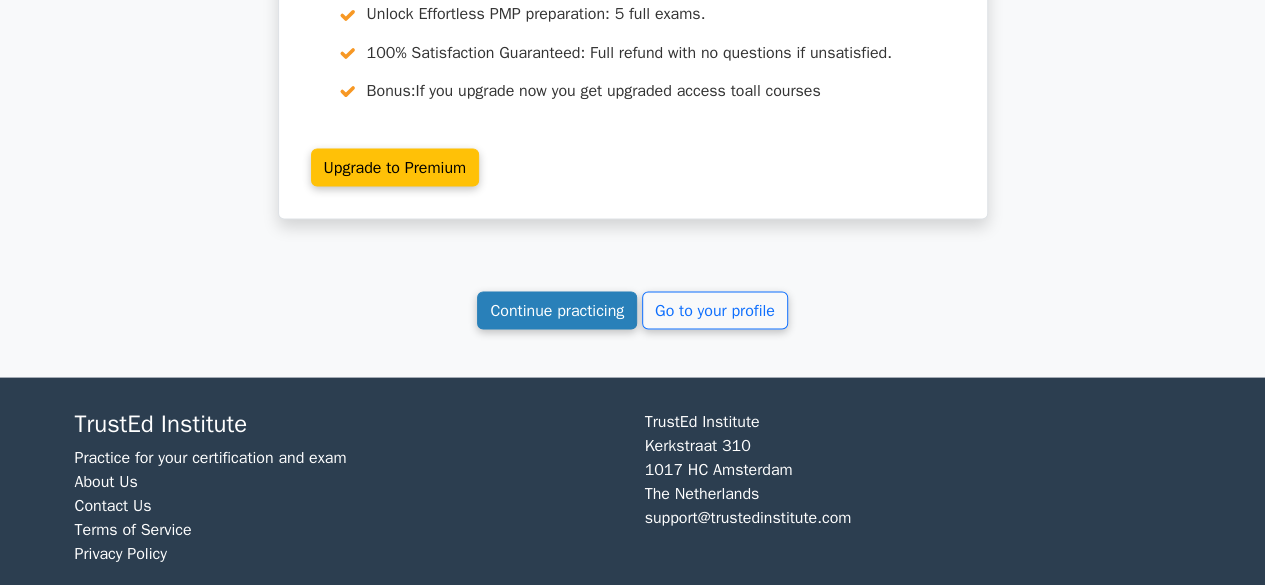 click on "Continue practicing" at bounding box center [557, 310] 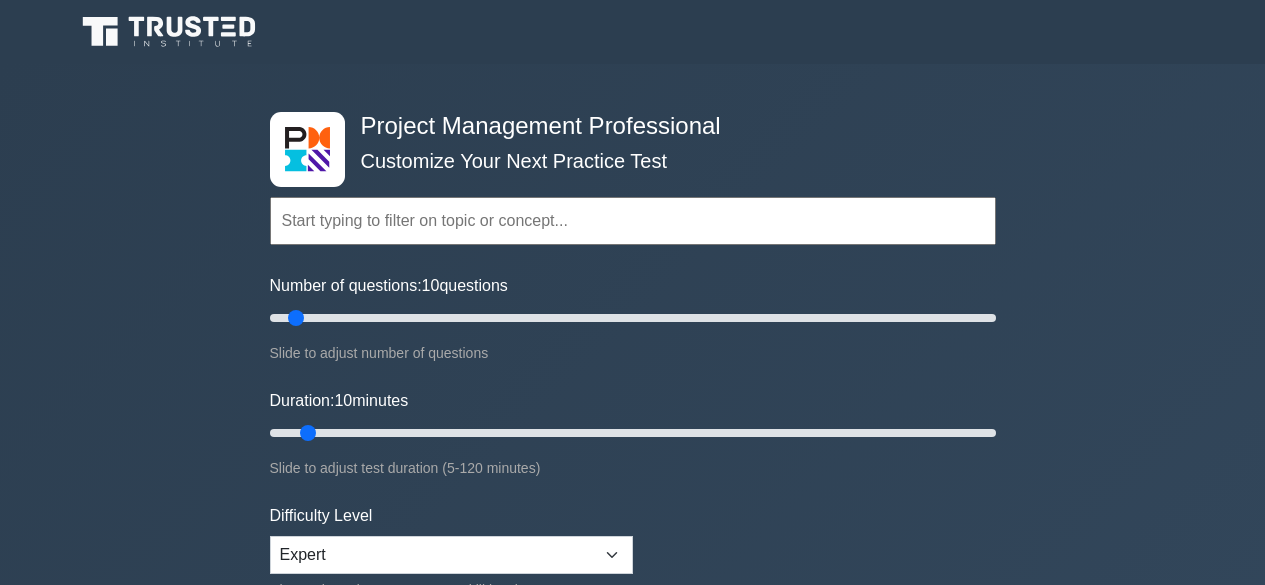 scroll, scrollTop: 0, scrollLeft: 0, axis: both 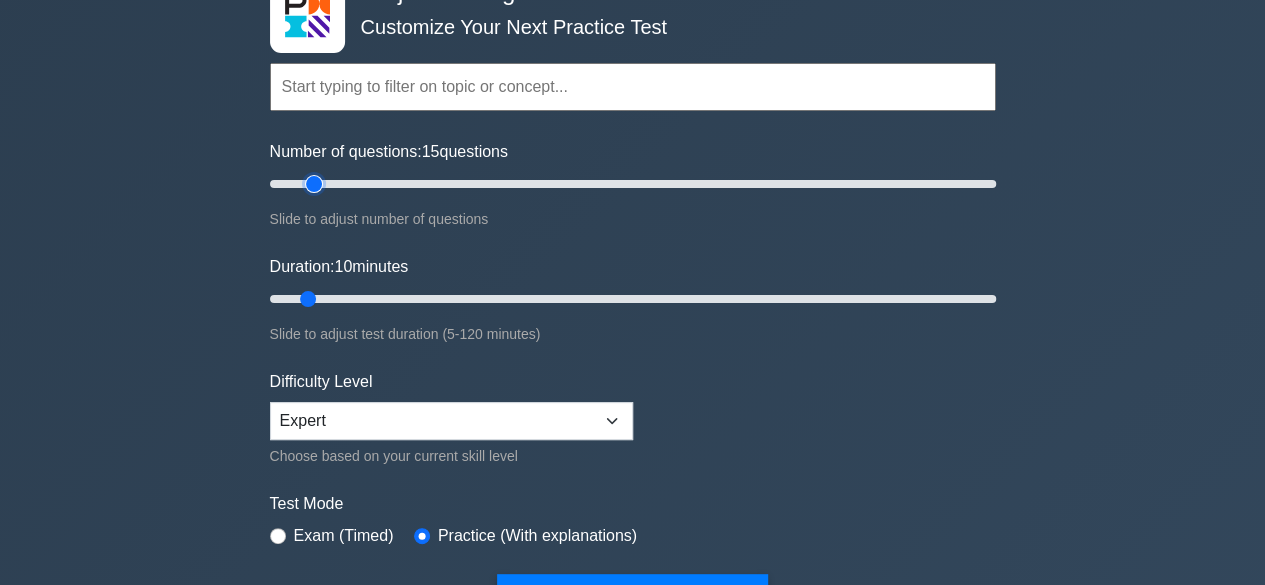 type on "15" 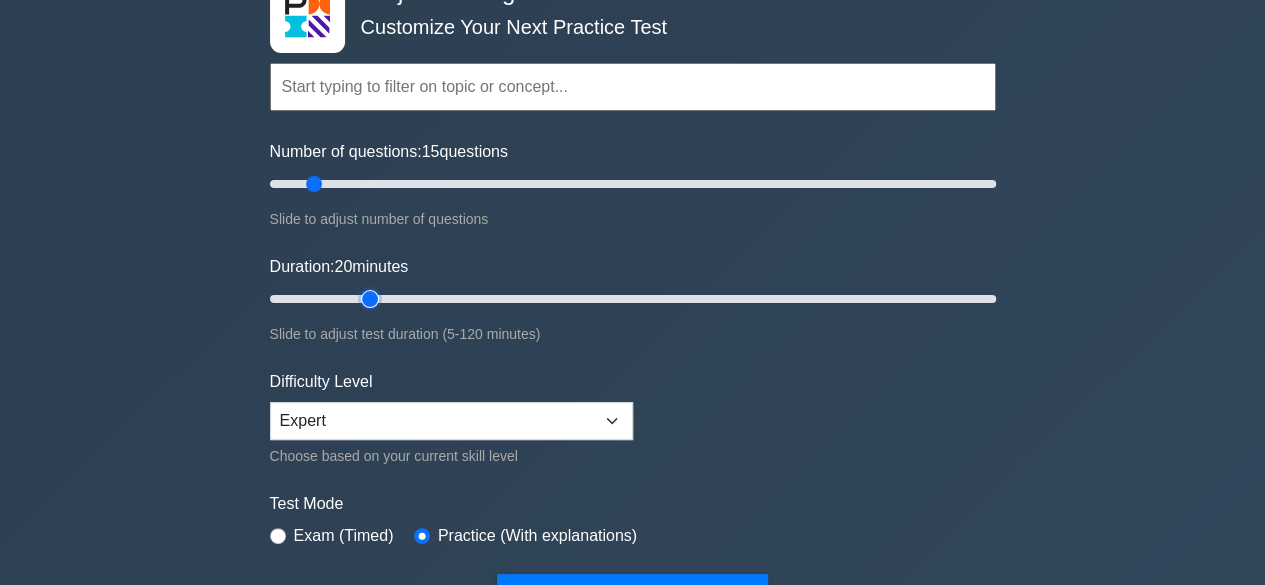 type on "20" 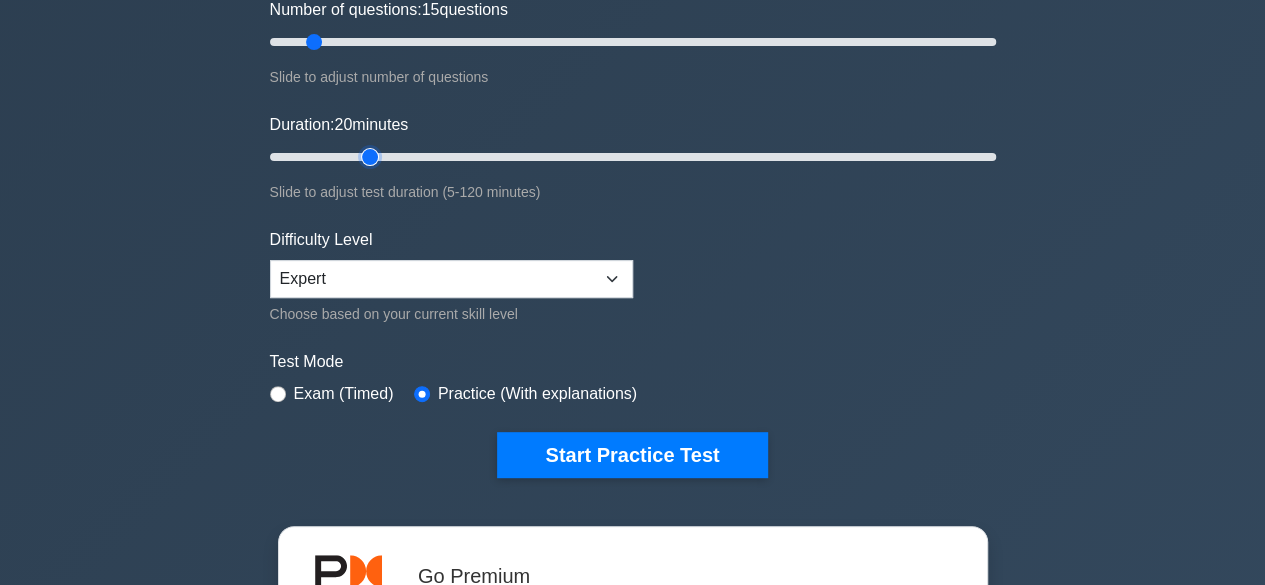 scroll, scrollTop: 335, scrollLeft: 0, axis: vertical 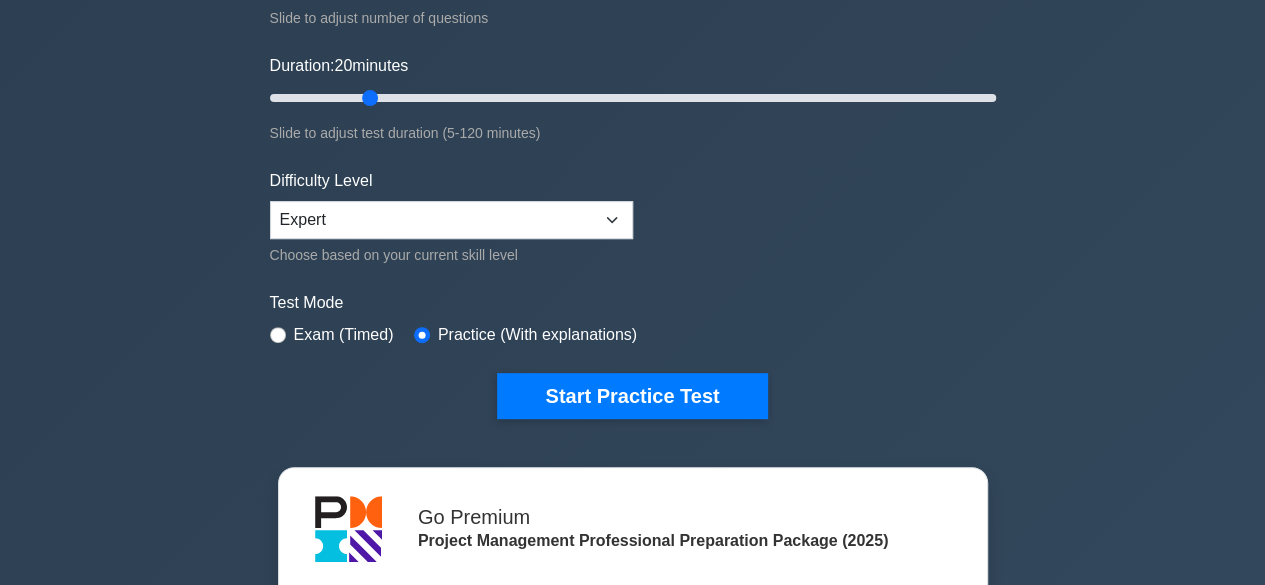 click on "Topics
Scope Management
Time Management
Cost Management
Quality Management
Risk Management
Integration Management
Human Resource Management
Communication Management
Procurement Management" at bounding box center (633, 110) 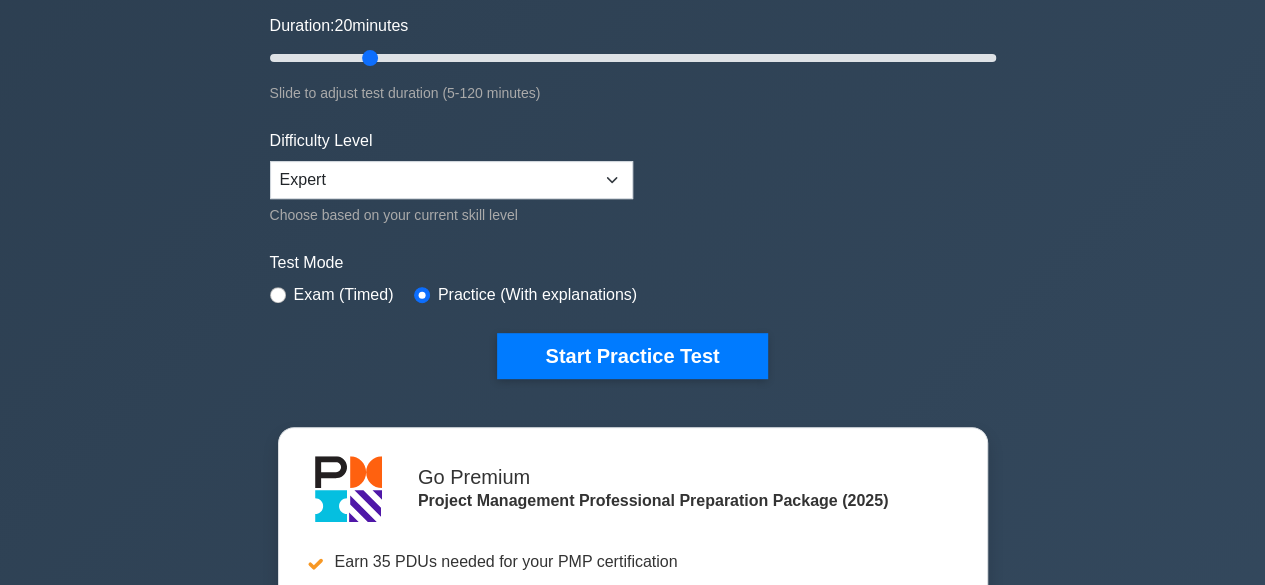scroll, scrollTop: 374, scrollLeft: 0, axis: vertical 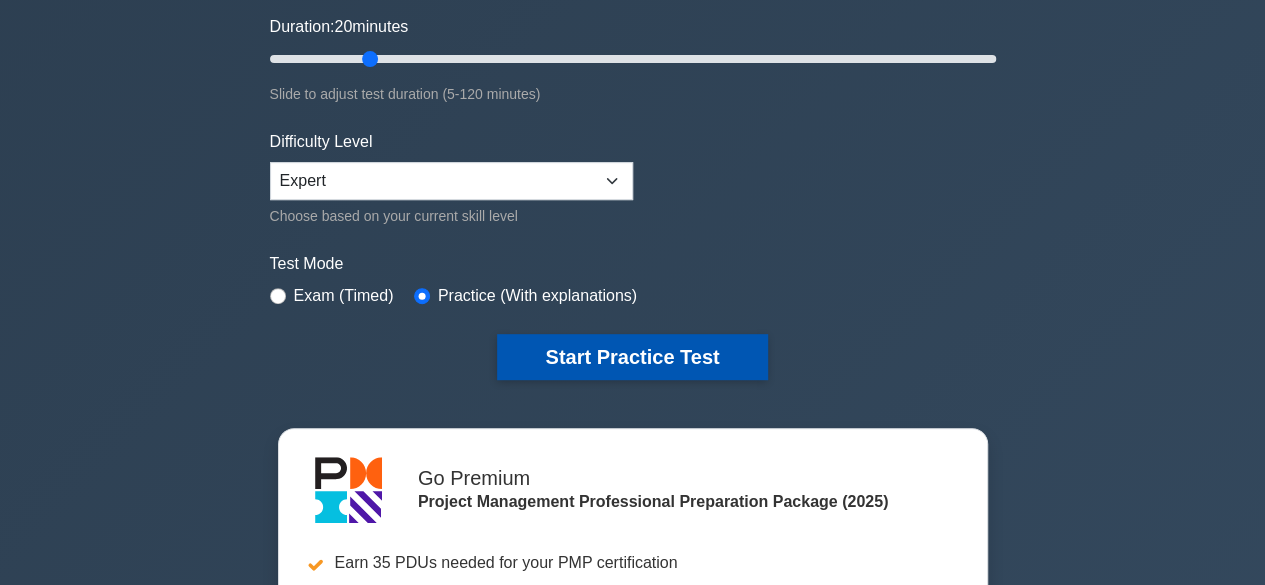 click on "Start Practice Test" at bounding box center [632, 357] 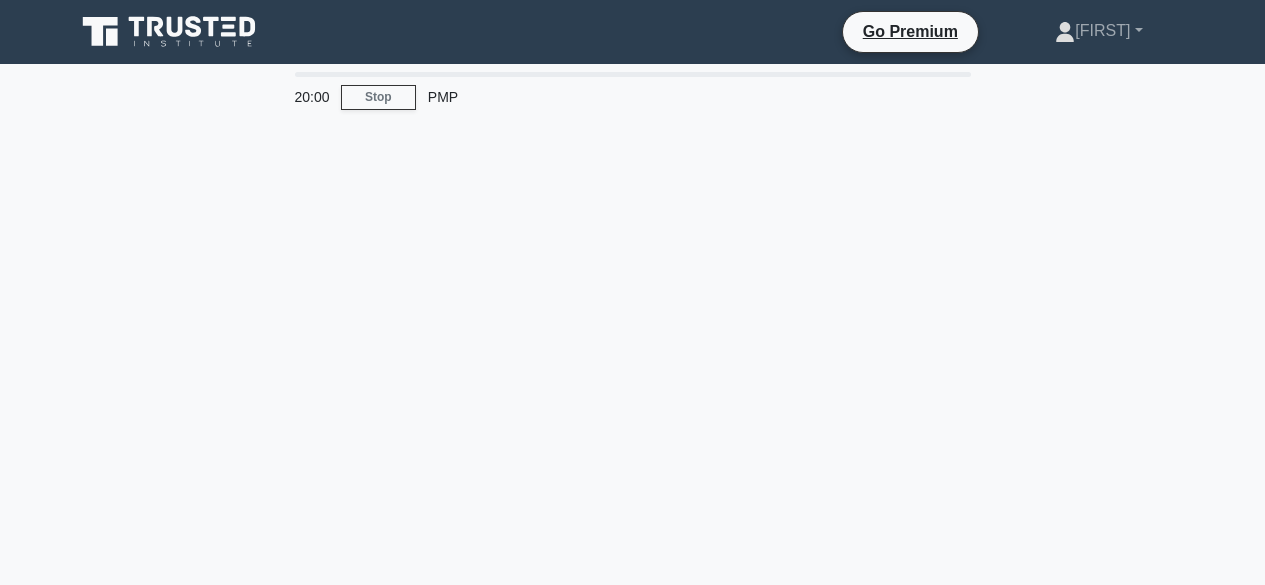 scroll, scrollTop: 0, scrollLeft: 0, axis: both 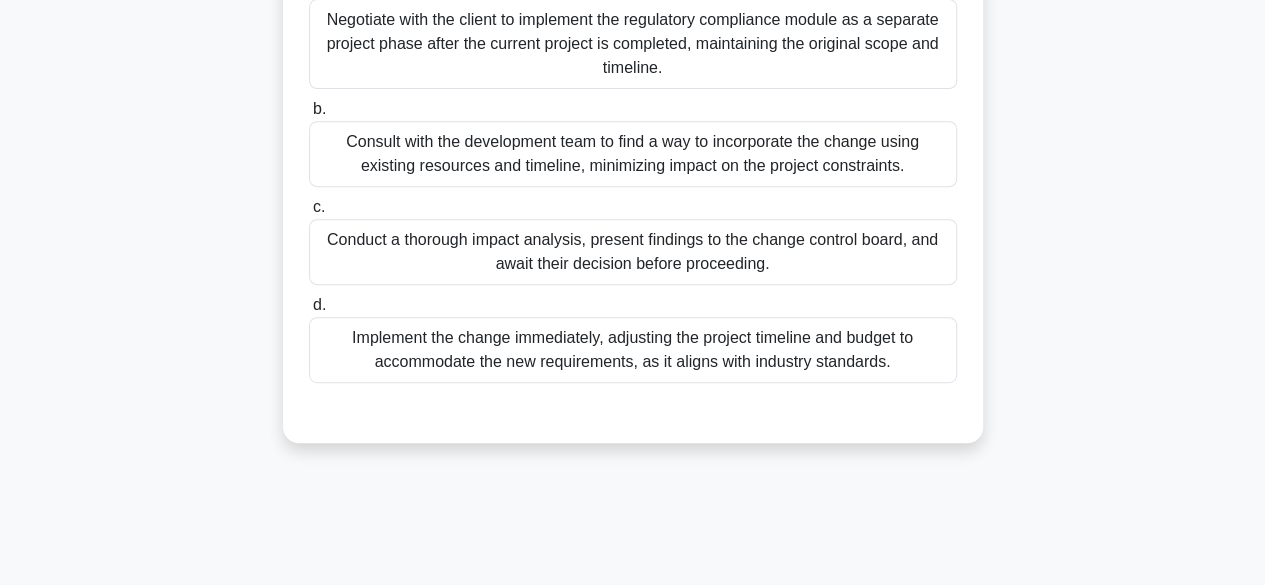 drag, startPoint x: 802, startPoint y: 236, endPoint x: 659, endPoint y: 433, distance: 243.42966 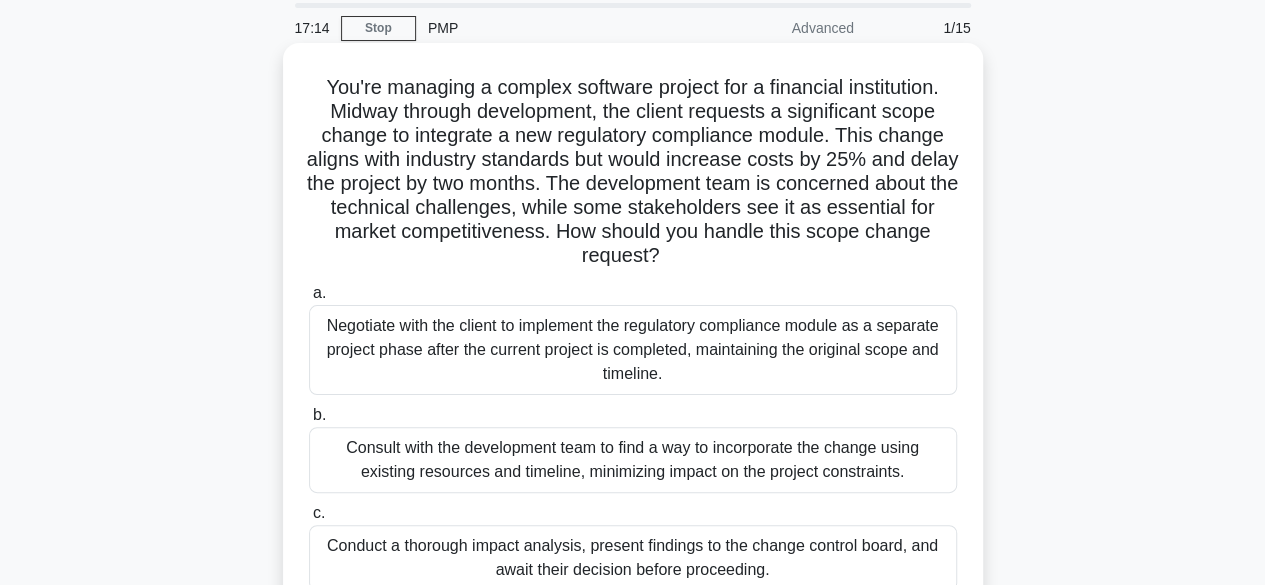 scroll, scrollTop: 68, scrollLeft: 0, axis: vertical 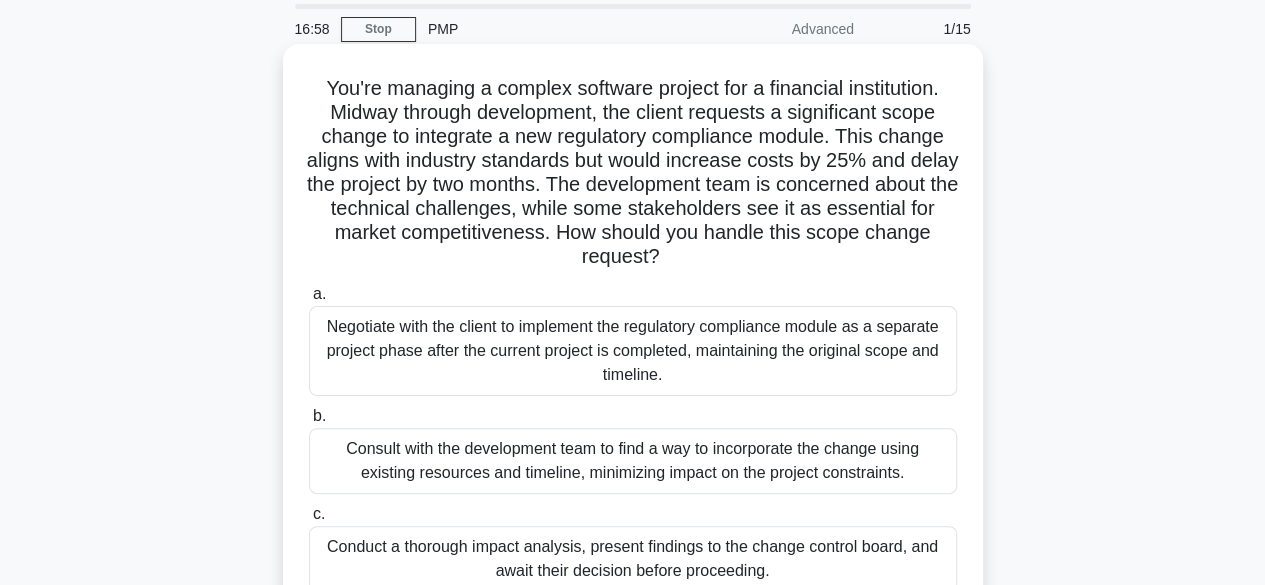 click on "Negotiate with the client to implement the regulatory compliance module as a separate project phase after the current project is completed, maintaining the original scope and timeline." at bounding box center [633, 351] 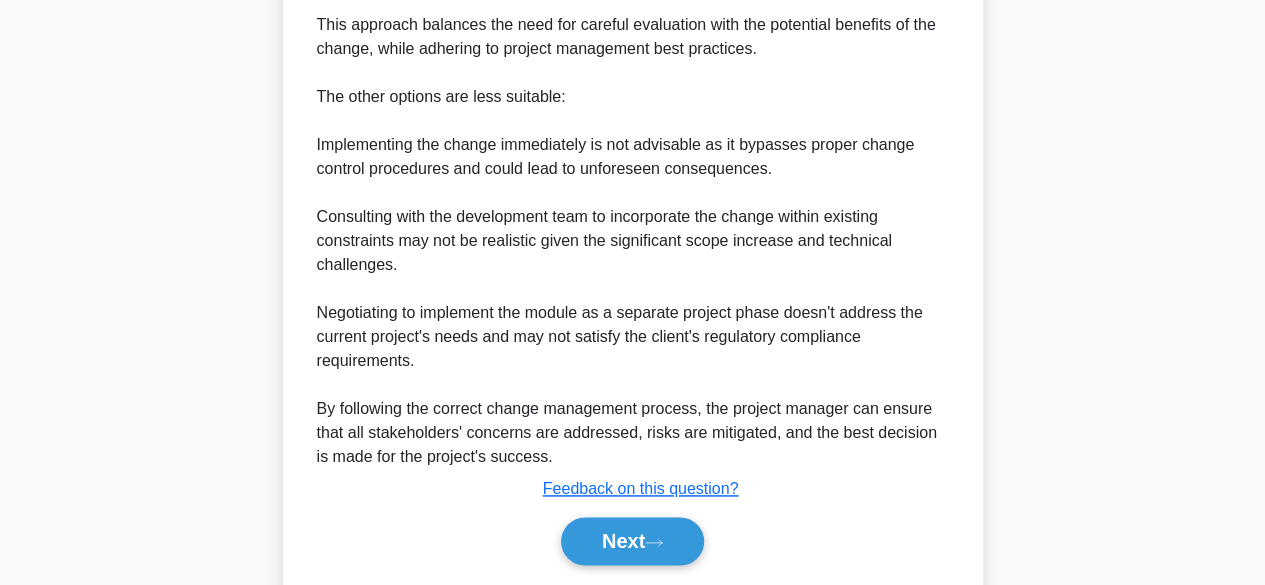 scroll, scrollTop: 1152, scrollLeft: 0, axis: vertical 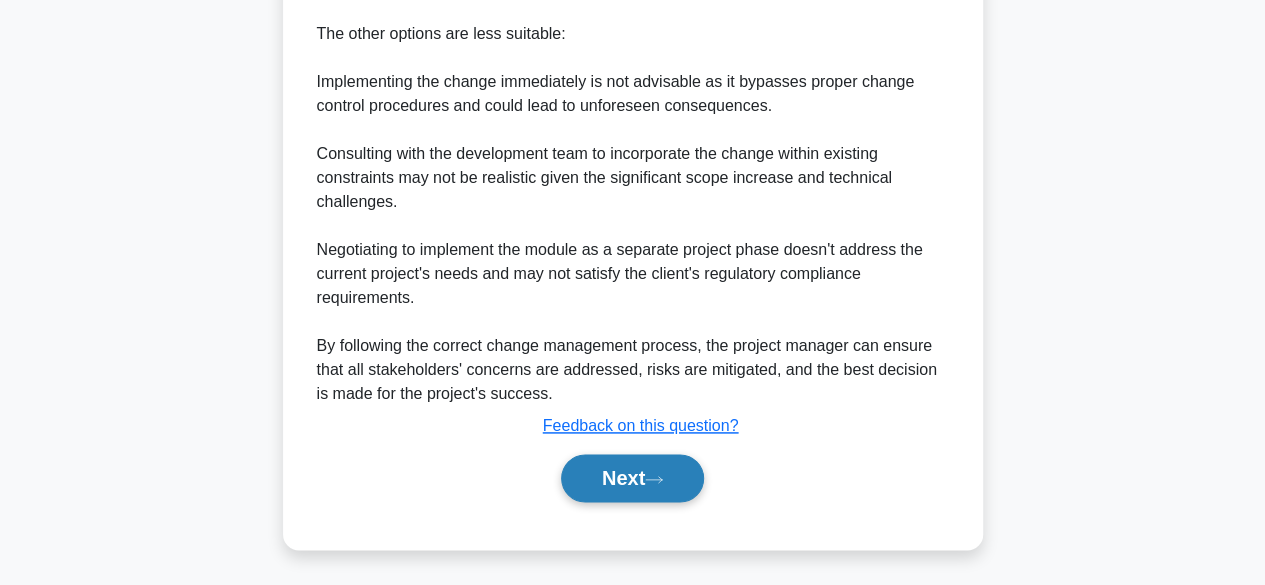 click on "Next" at bounding box center [632, 478] 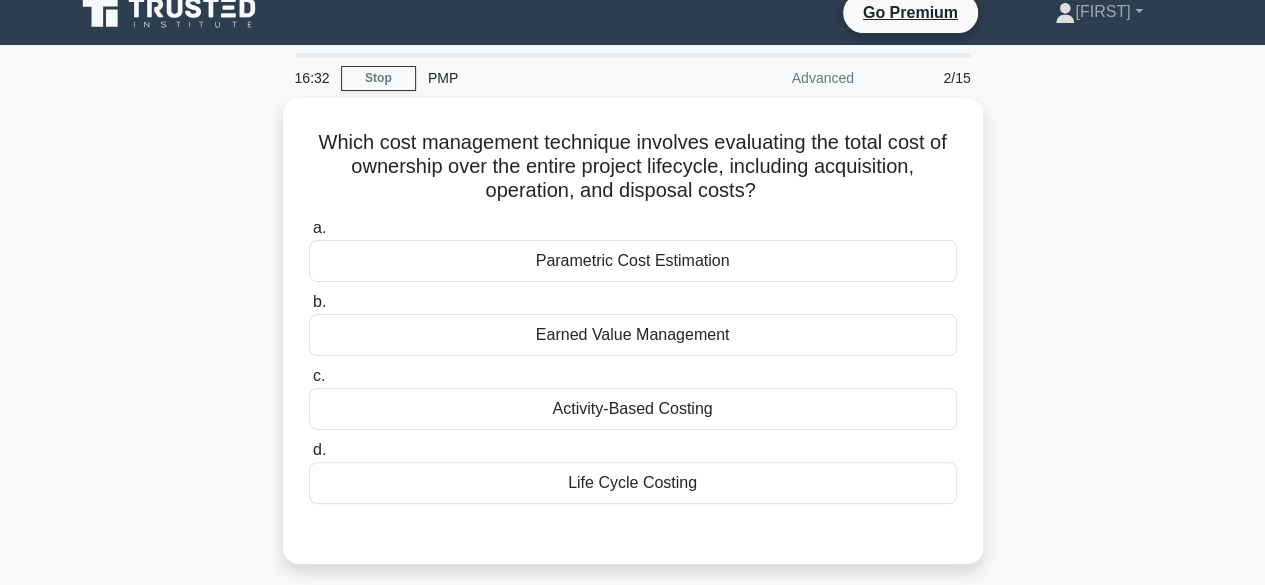 scroll, scrollTop: 20, scrollLeft: 0, axis: vertical 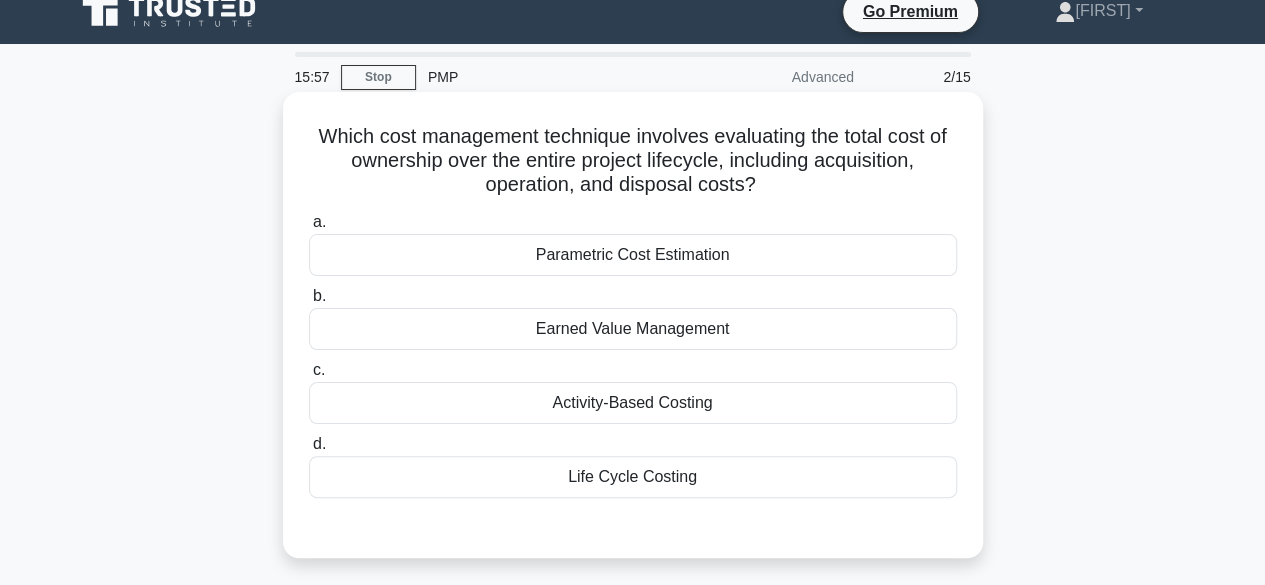 click on "Activity-Based Costing" at bounding box center [633, 403] 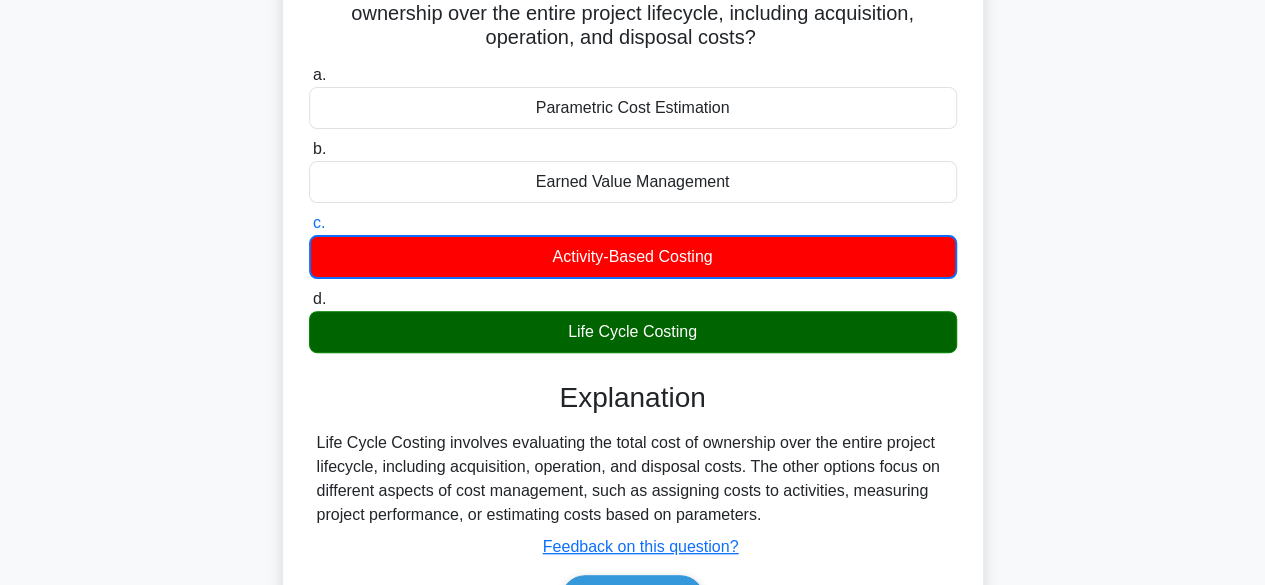 scroll, scrollTop: 168, scrollLeft: 0, axis: vertical 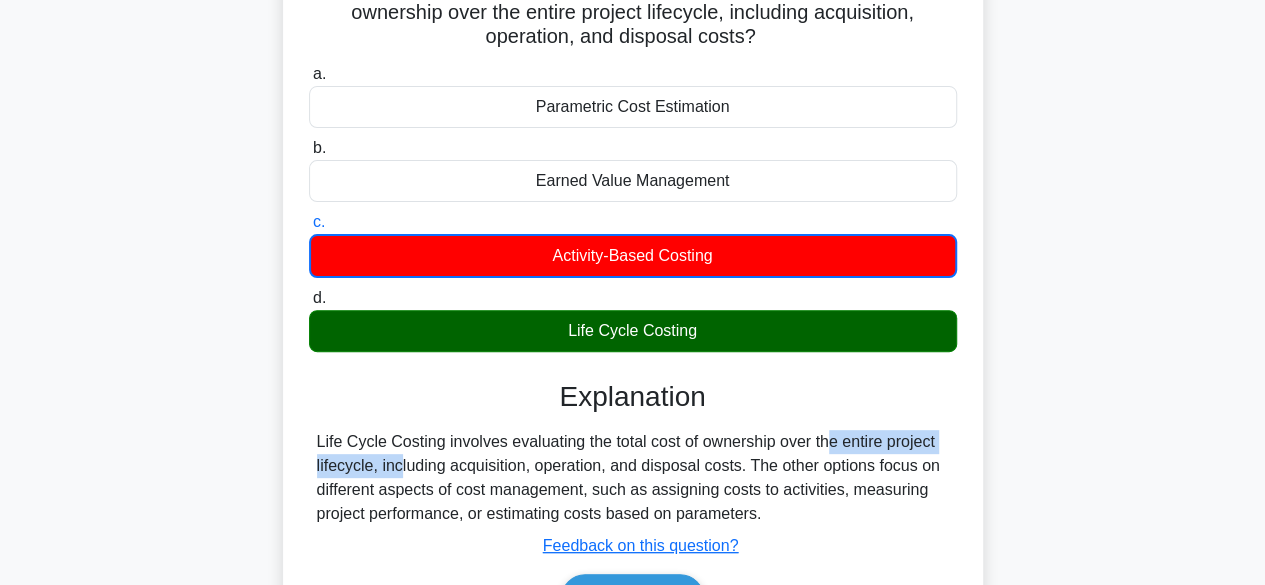 drag, startPoint x: 698, startPoint y: 437, endPoint x: 921, endPoint y: 441, distance: 223.03587 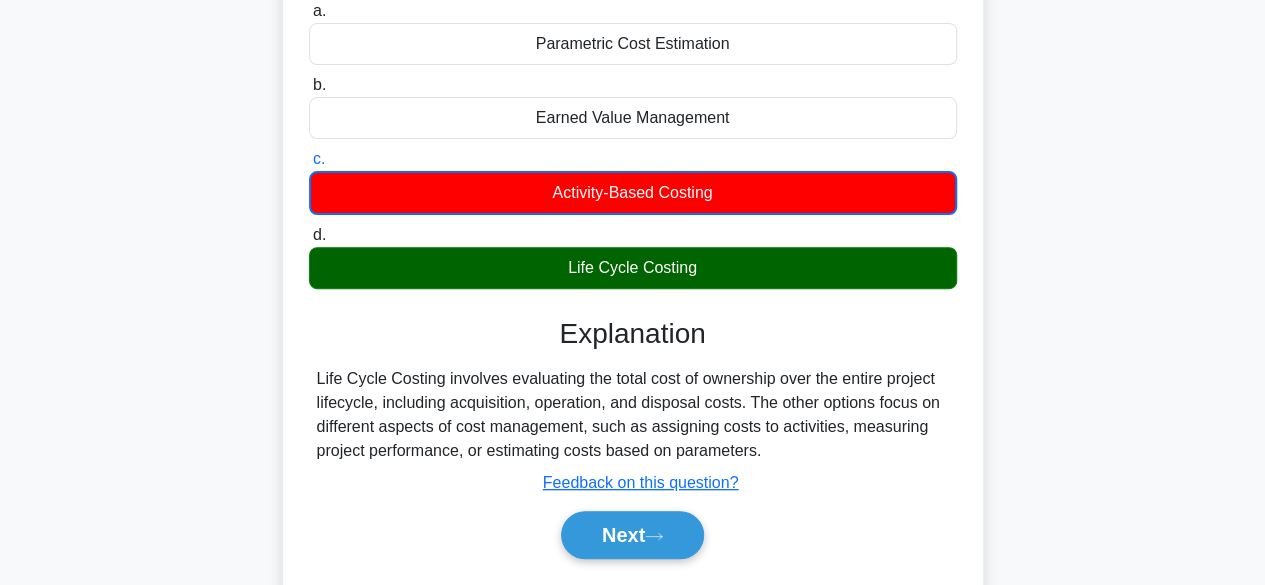 scroll, scrollTop: 232, scrollLeft: 0, axis: vertical 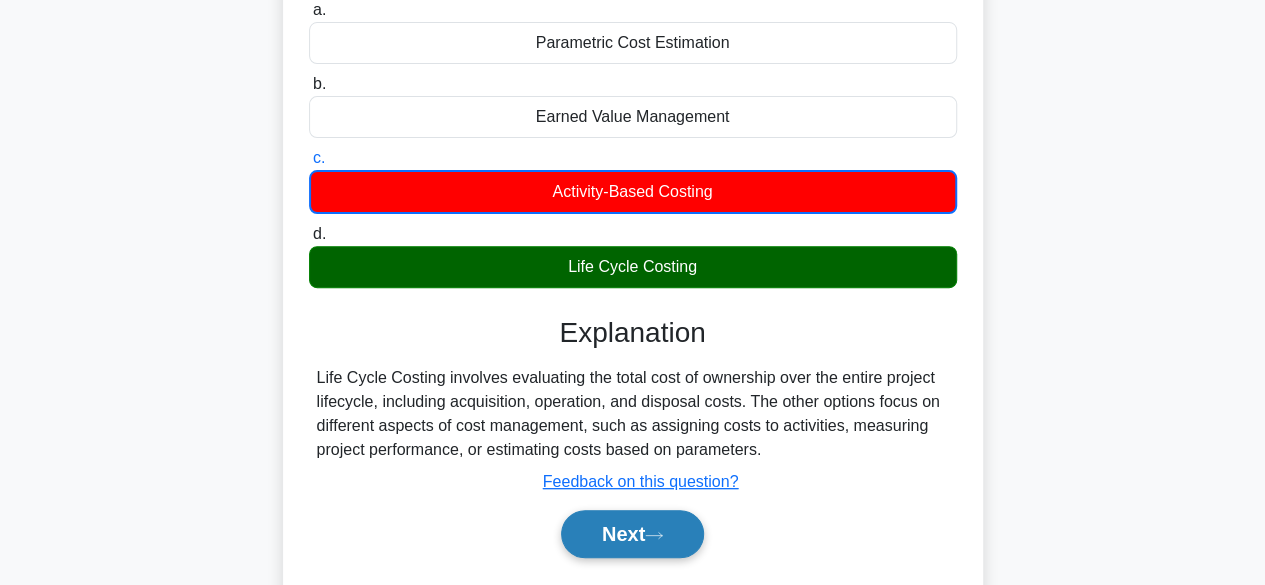click on "Next" at bounding box center (632, 534) 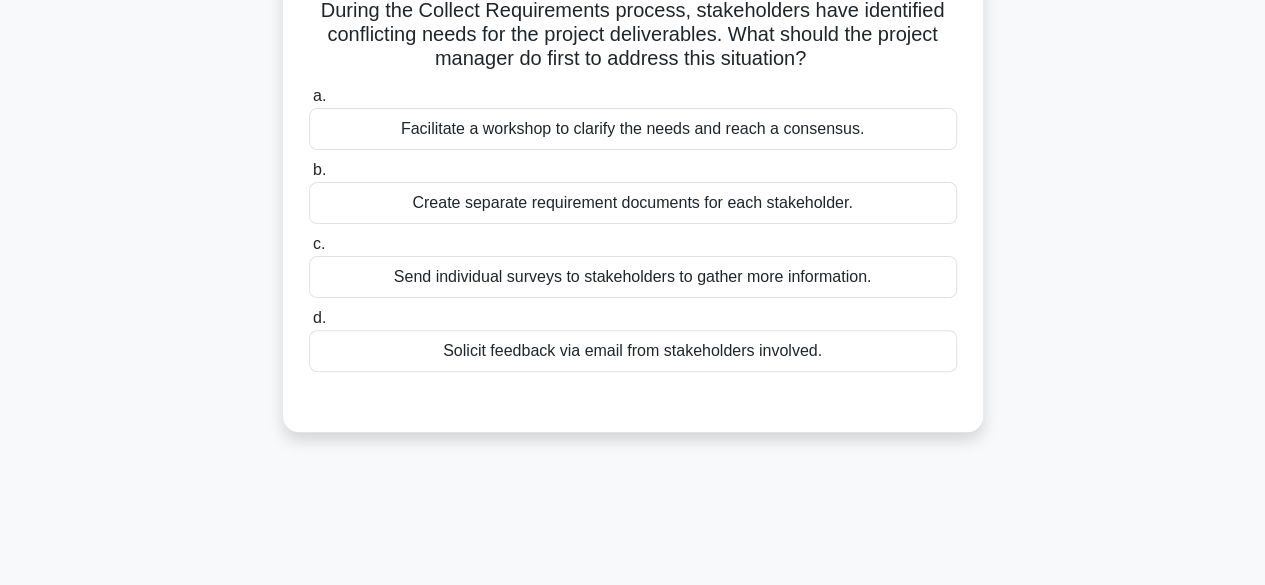 scroll, scrollTop: 147, scrollLeft: 0, axis: vertical 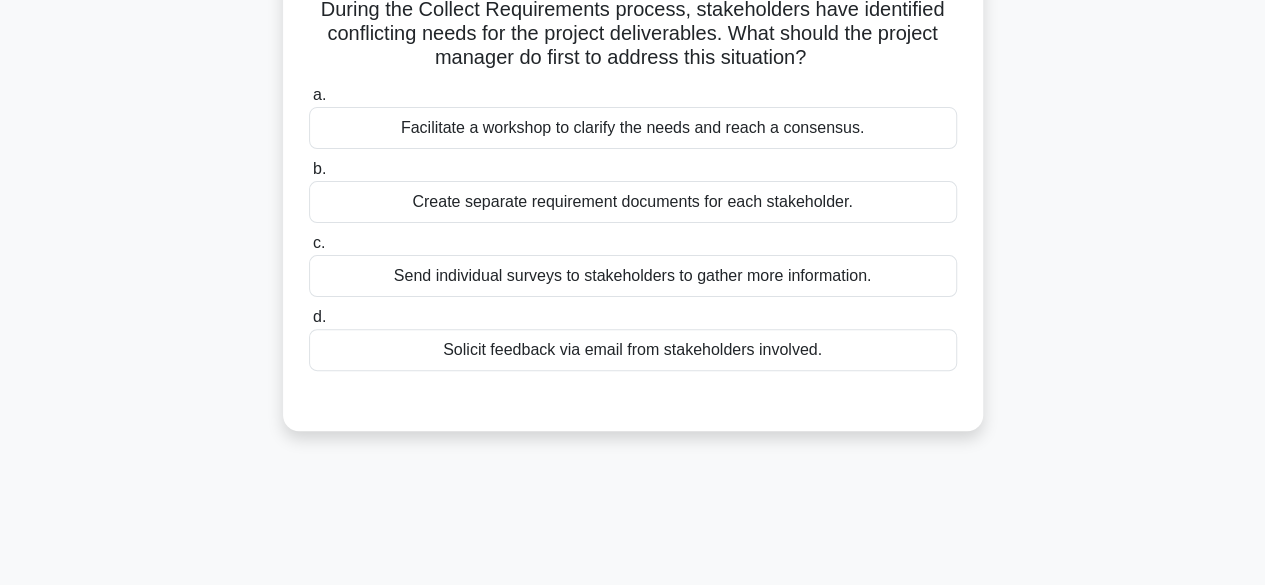 click on "Facilitate a workshop to clarify the needs and reach a consensus." at bounding box center (633, 128) 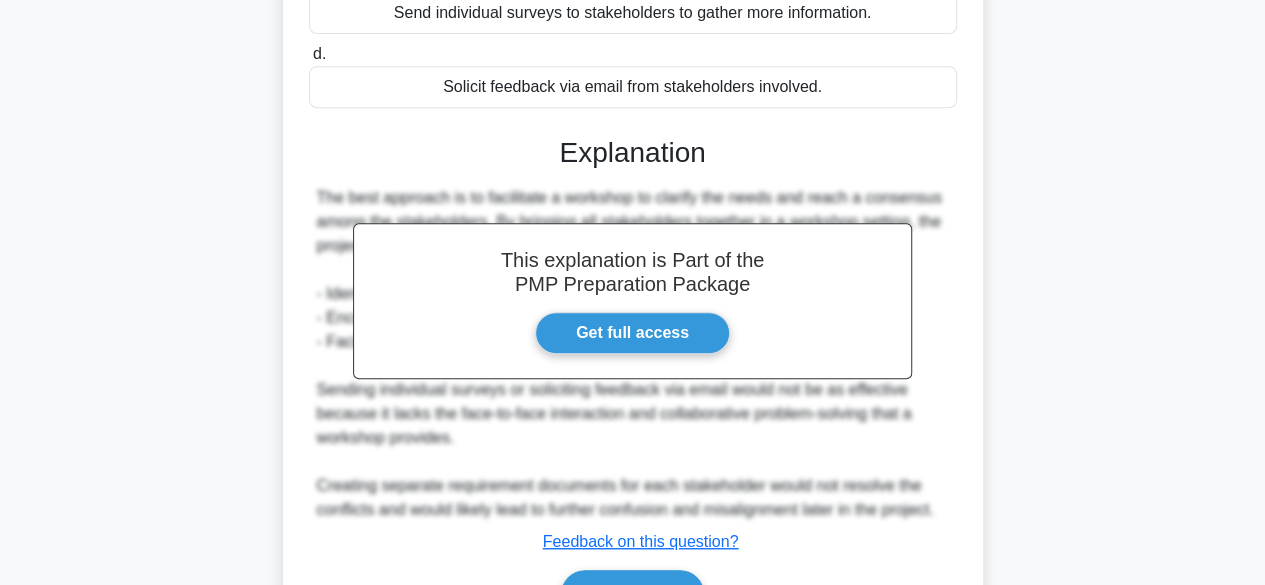 scroll, scrollTop: 525, scrollLeft: 0, axis: vertical 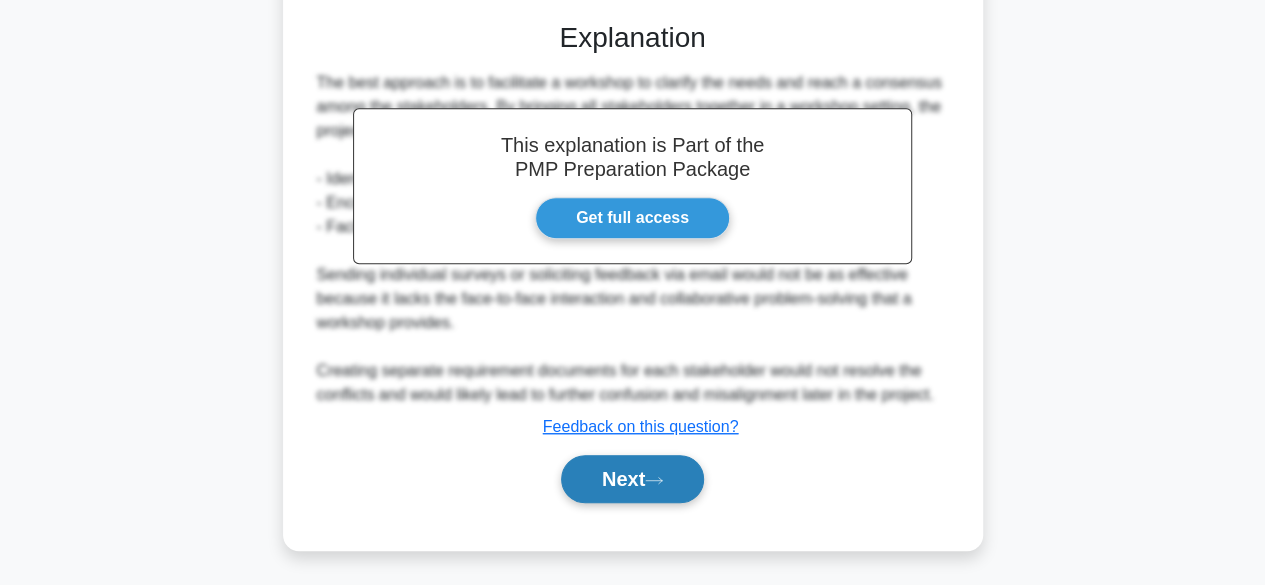click on "Next" at bounding box center (632, 479) 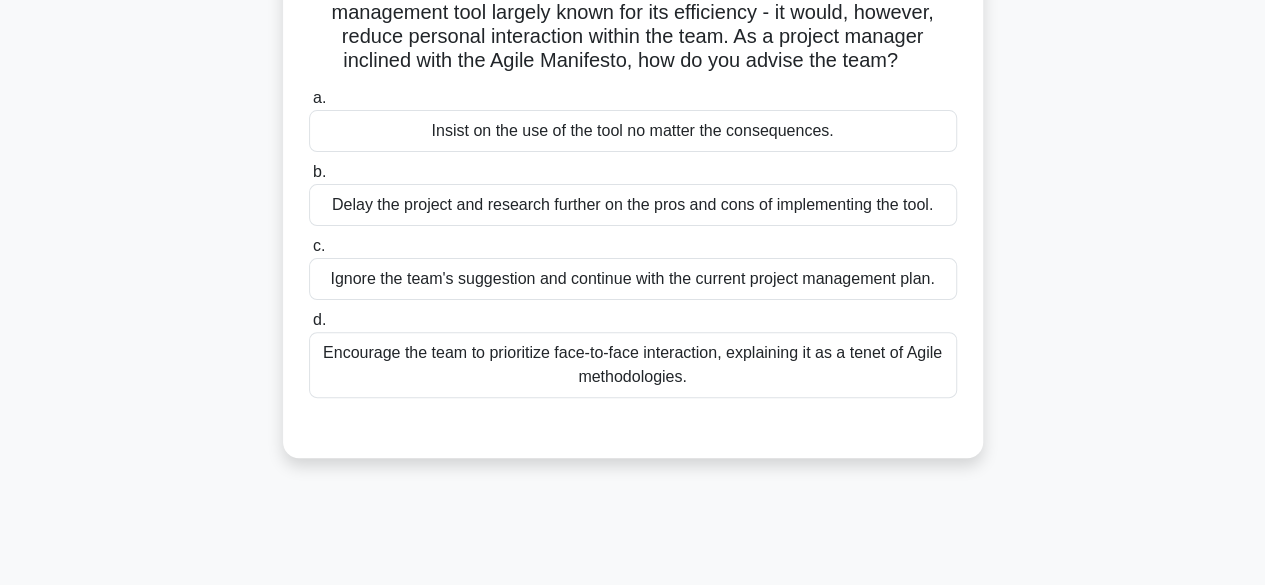 scroll, scrollTop: 170, scrollLeft: 0, axis: vertical 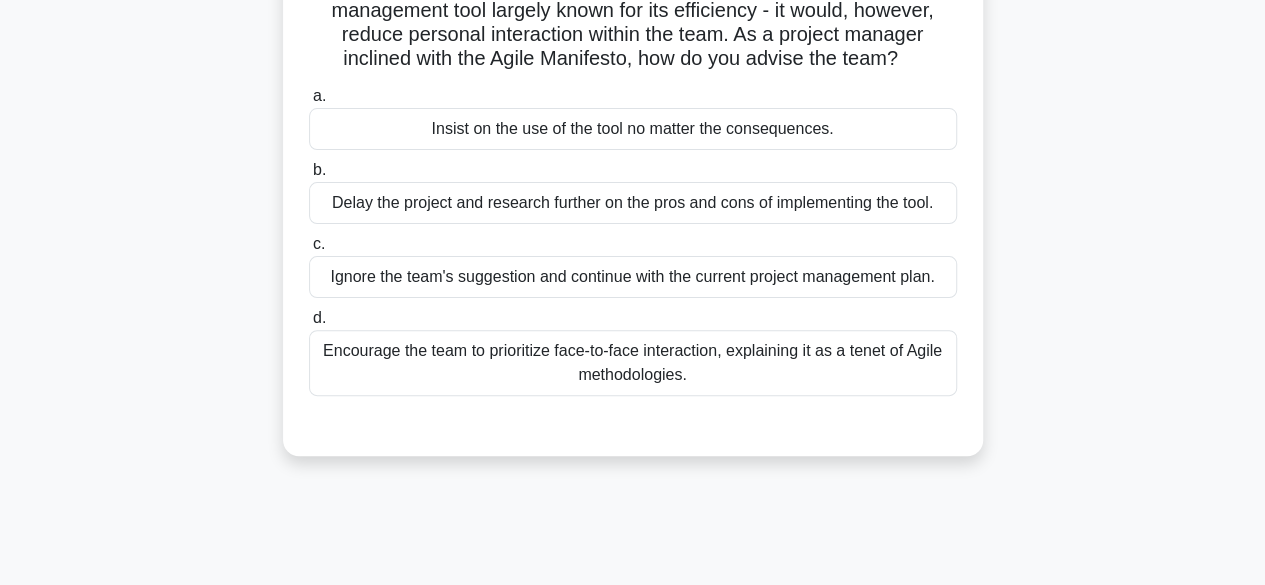 click on "Encourage the team to prioritize face-to-face interaction, explaining it as a tenet of Agile methodologies." at bounding box center [633, 363] 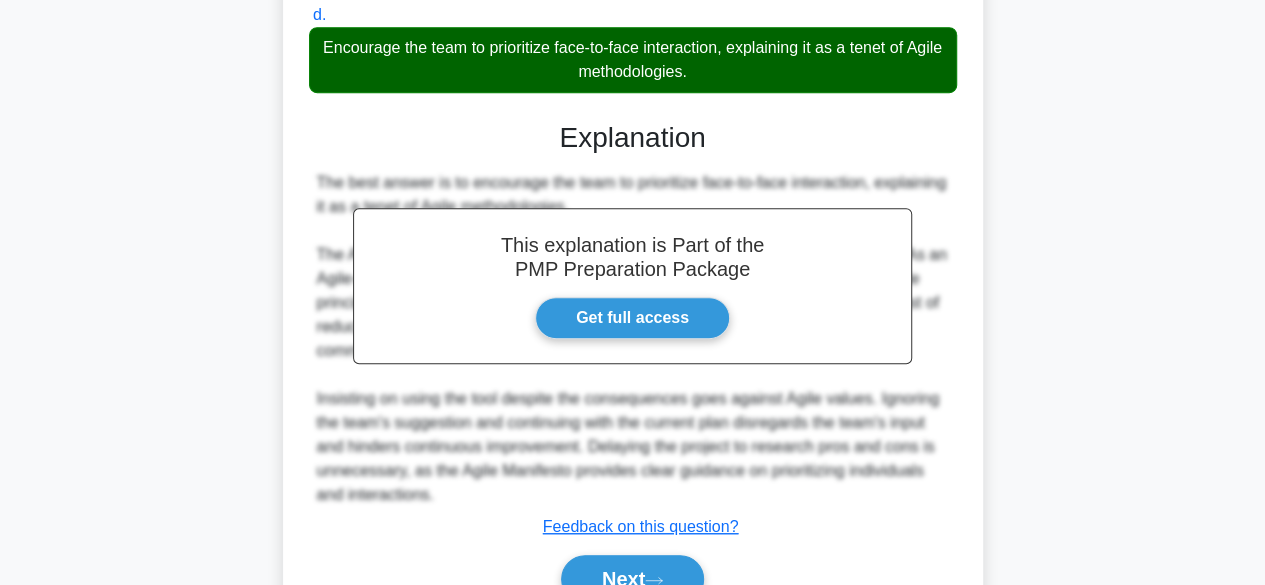 scroll, scrollTop: 520, scrollLeft: 0, axis: vertical 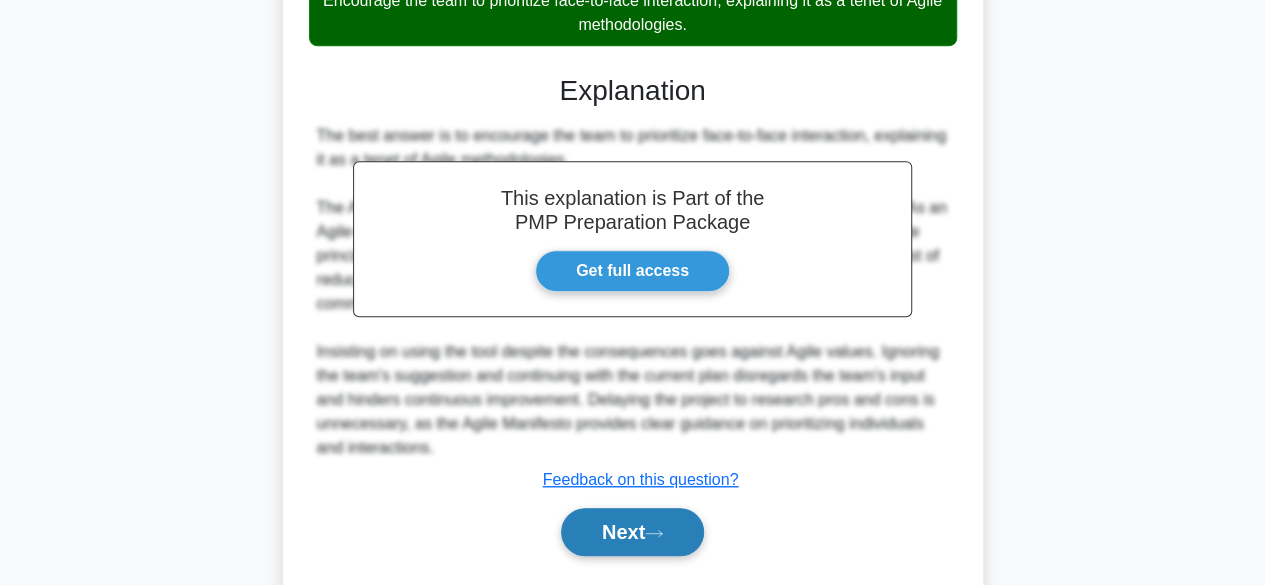 click on "Next" at bounding box center [632, 532] 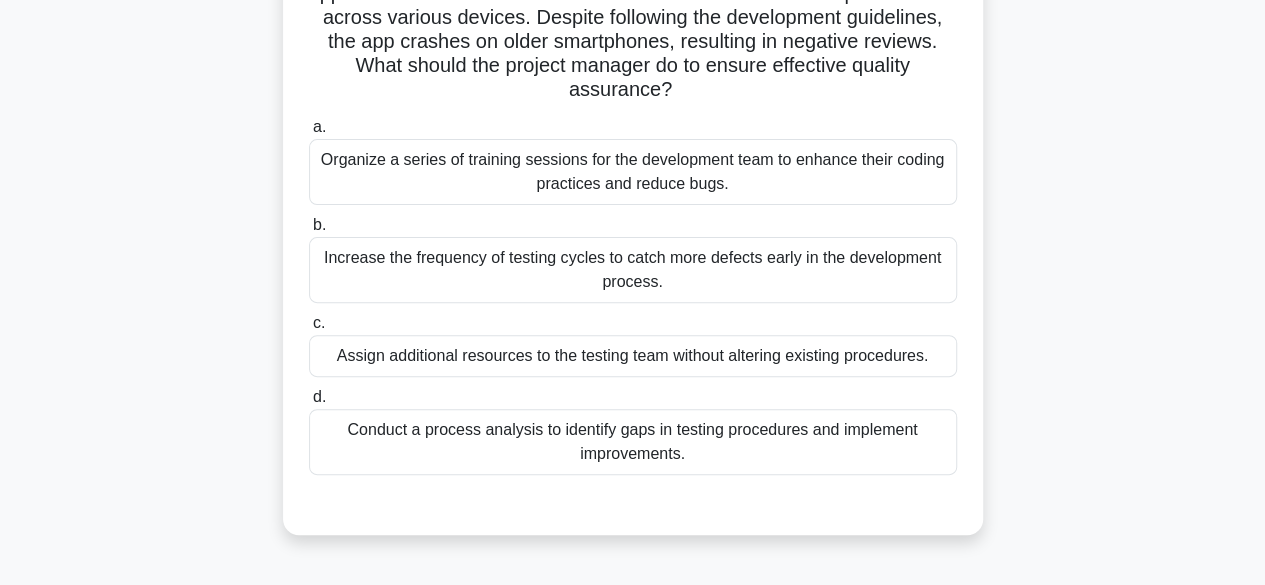 scroll, scrollTop: 186, scrollLeft: 0, axis: vertical 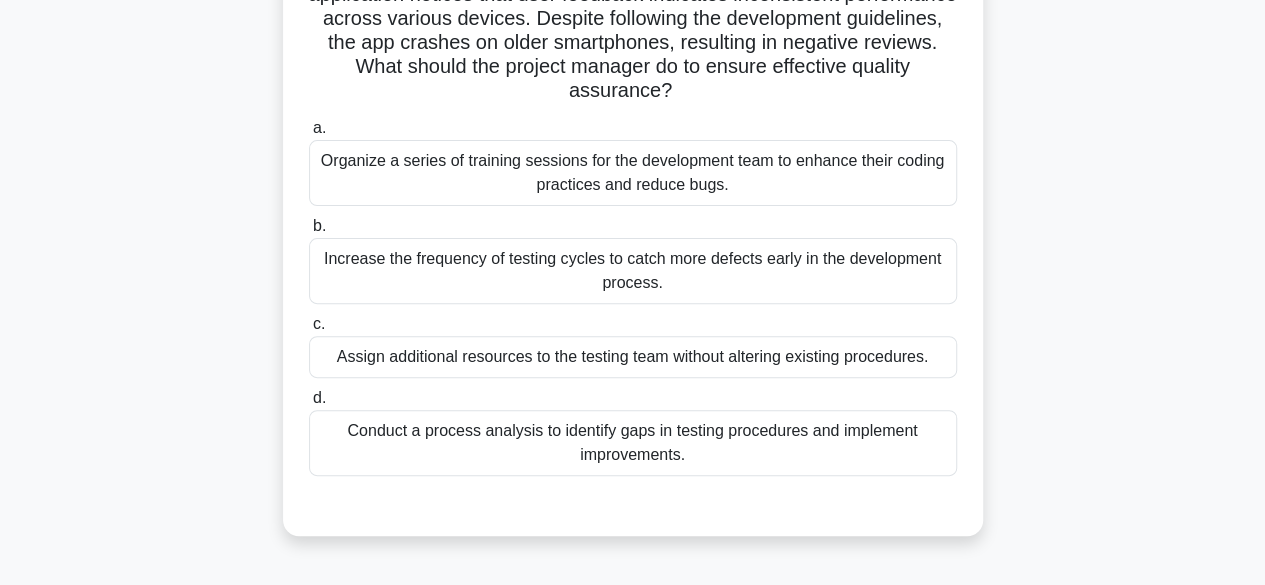 click on "Conduct a process analysis to identify gaps in testing procedures and implement improvements." at bounding box center [633, 443] 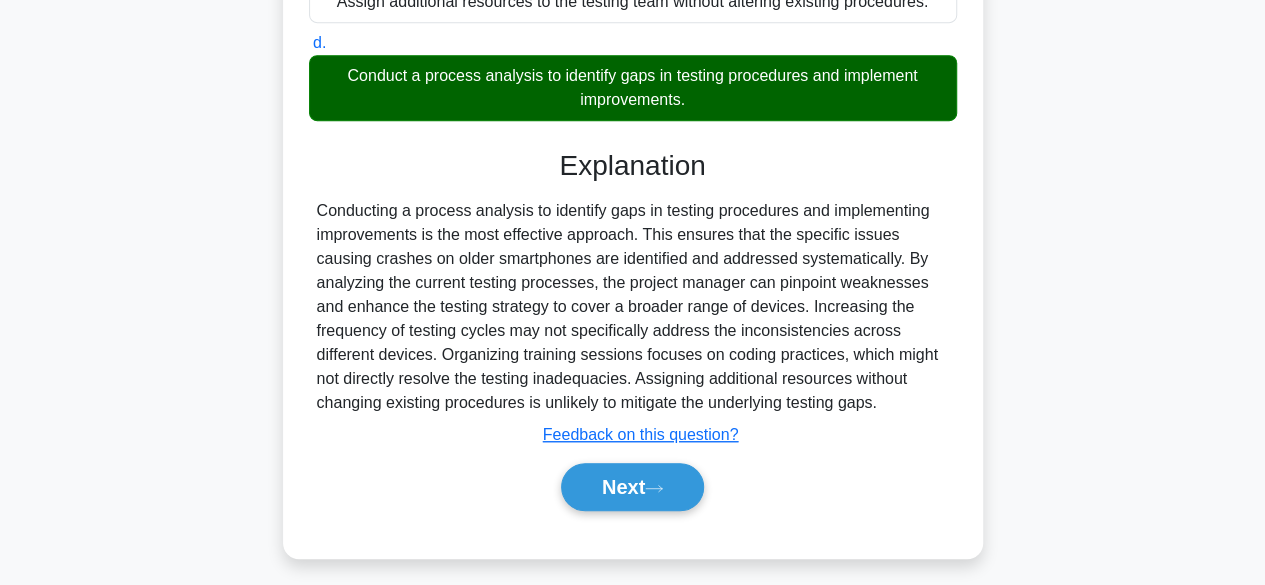 scroll, scrollTop: 549, scrollLeft: 0, axis: vertical 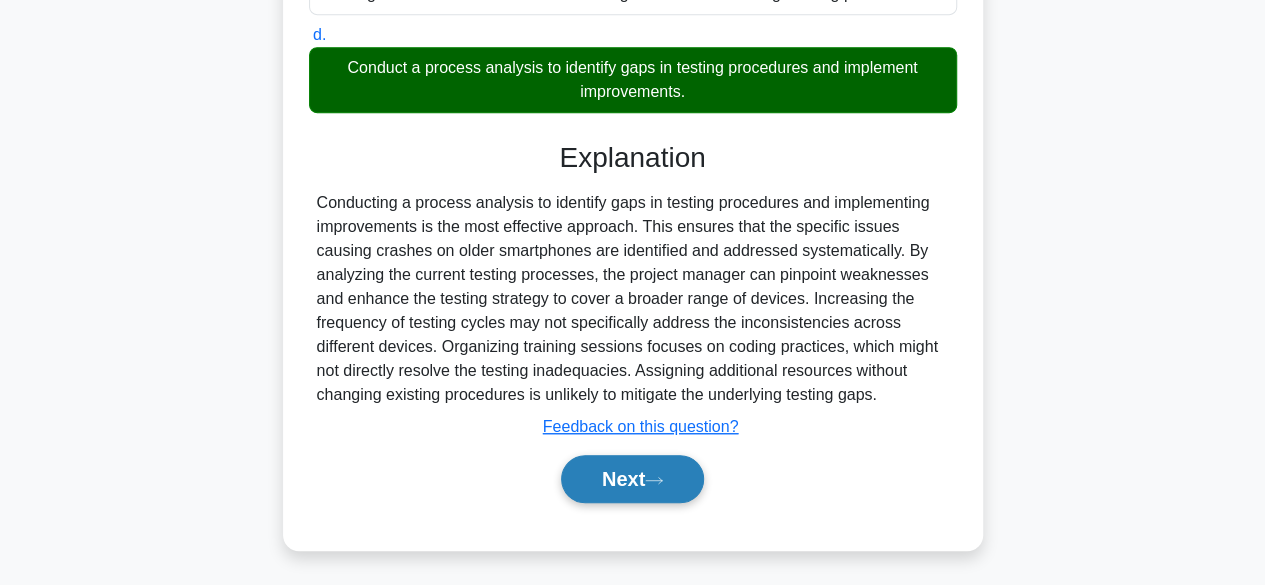 click on "Next" at bounding box center (632, 479) 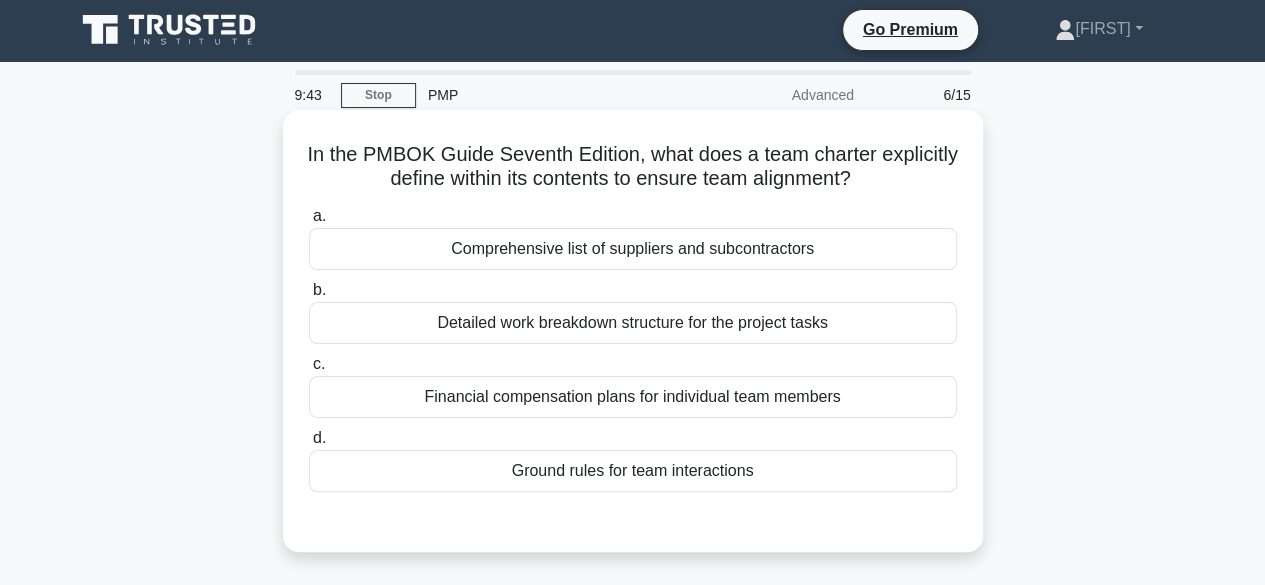scroll, scrollTop: 0, scrollLeft: 0, axis: both 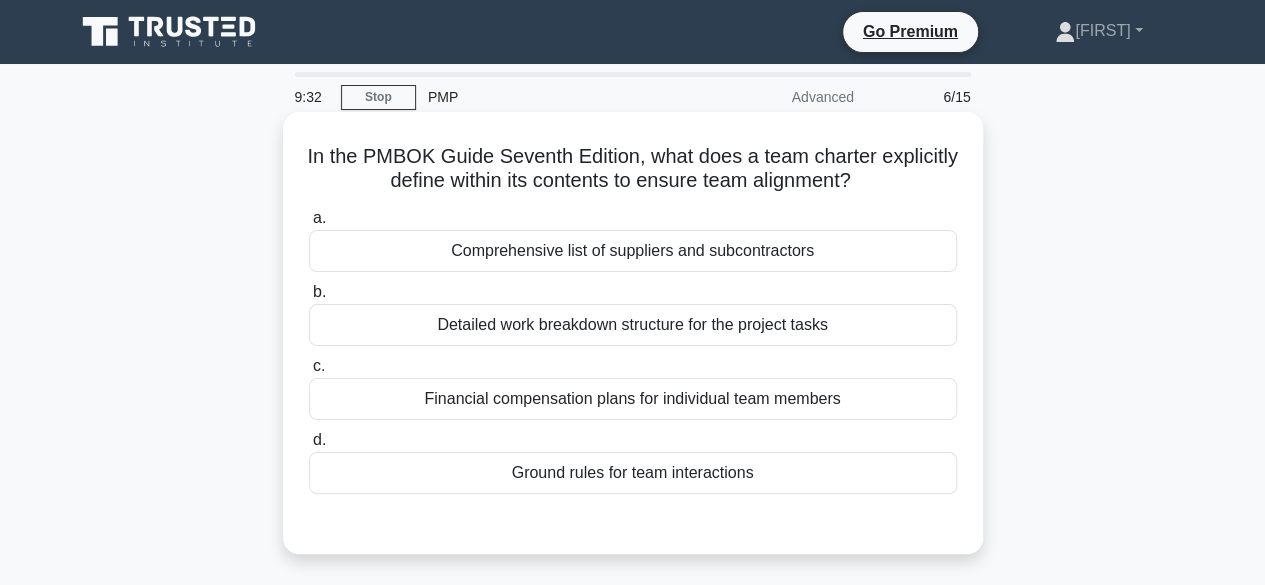 click on "Detailed work breakdown structure for the project tasks" at bounding box center (633, 325) 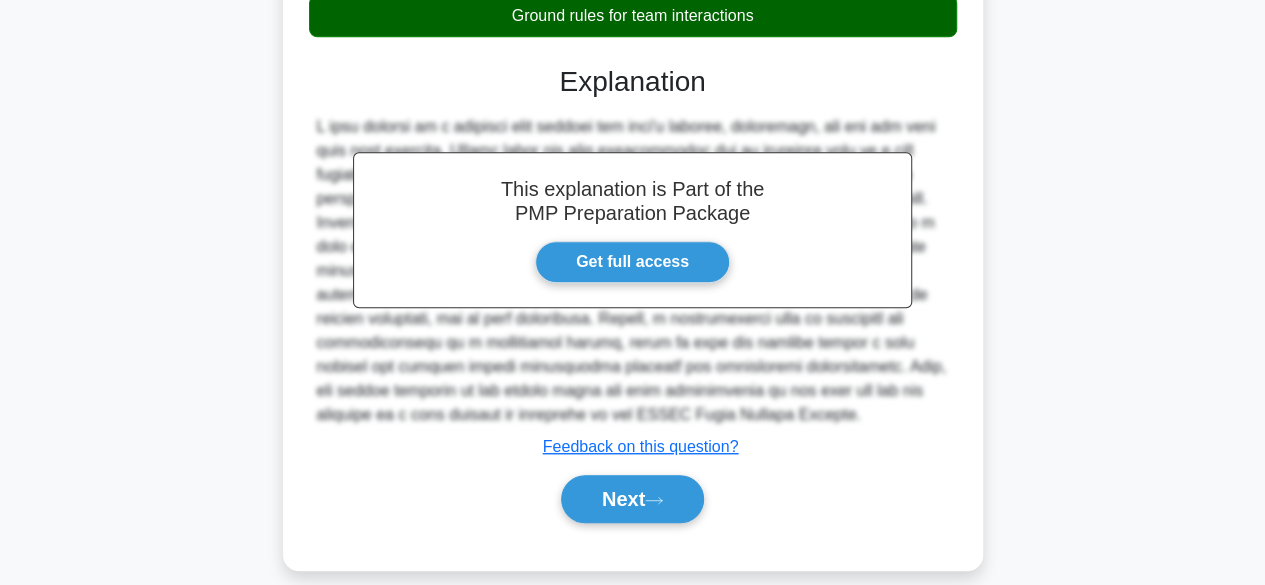 scroll, scrollTop: 495, scrollLeft: 0, axis: vertical 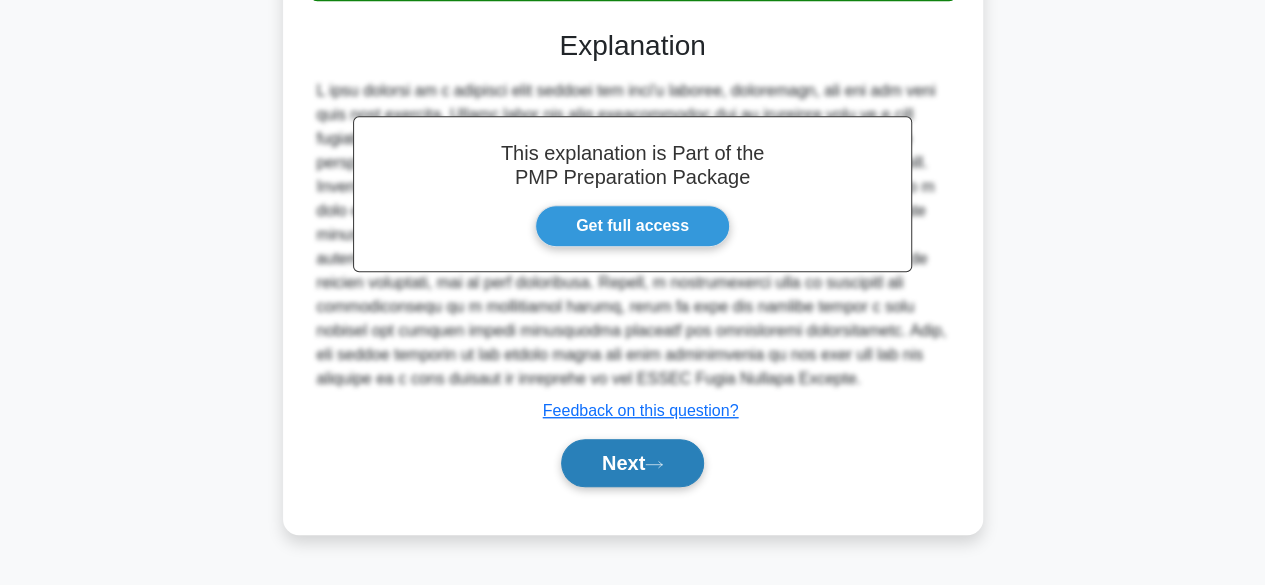 click on "Next" at bounding box center [632, 463] 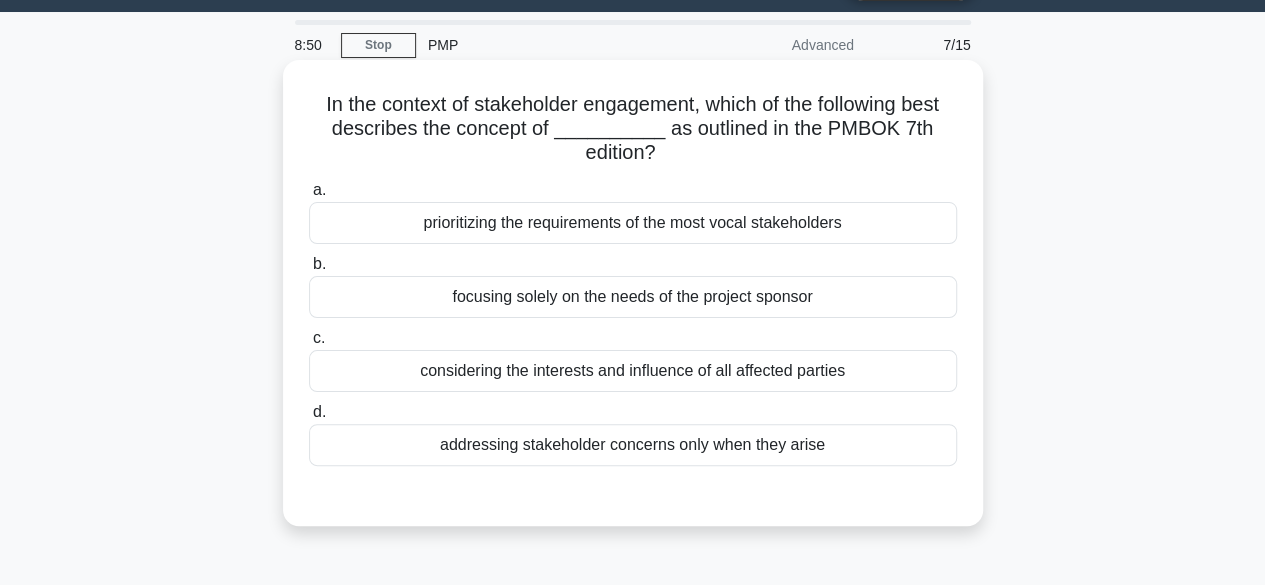 scroll, scrollTop: 62, scrollLeft: 0, axis: vertical 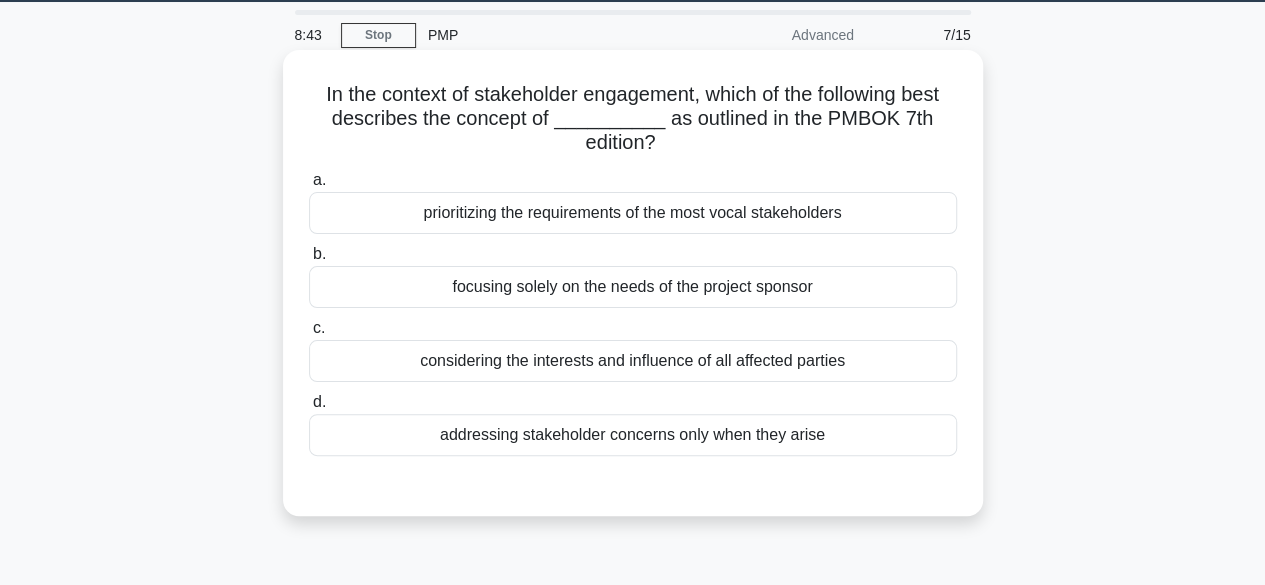 click on "considering the interests and influence of all affected parties" at bounding box center [633, 361] 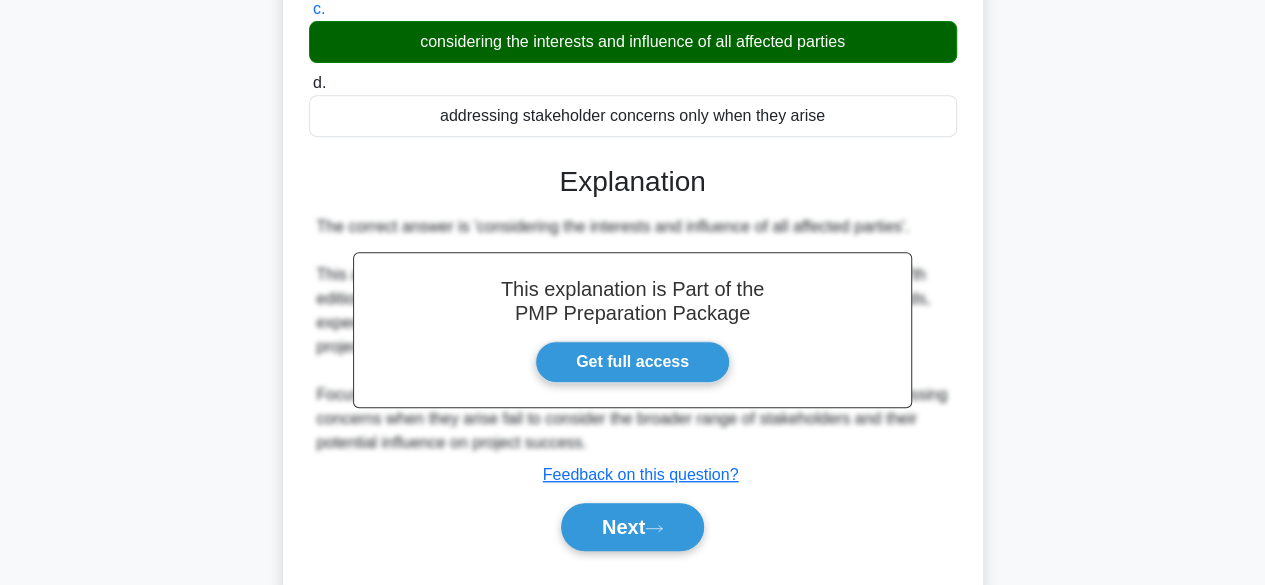 scroll, scrollTop: 391, scrollLeft: 0, axis: vertical 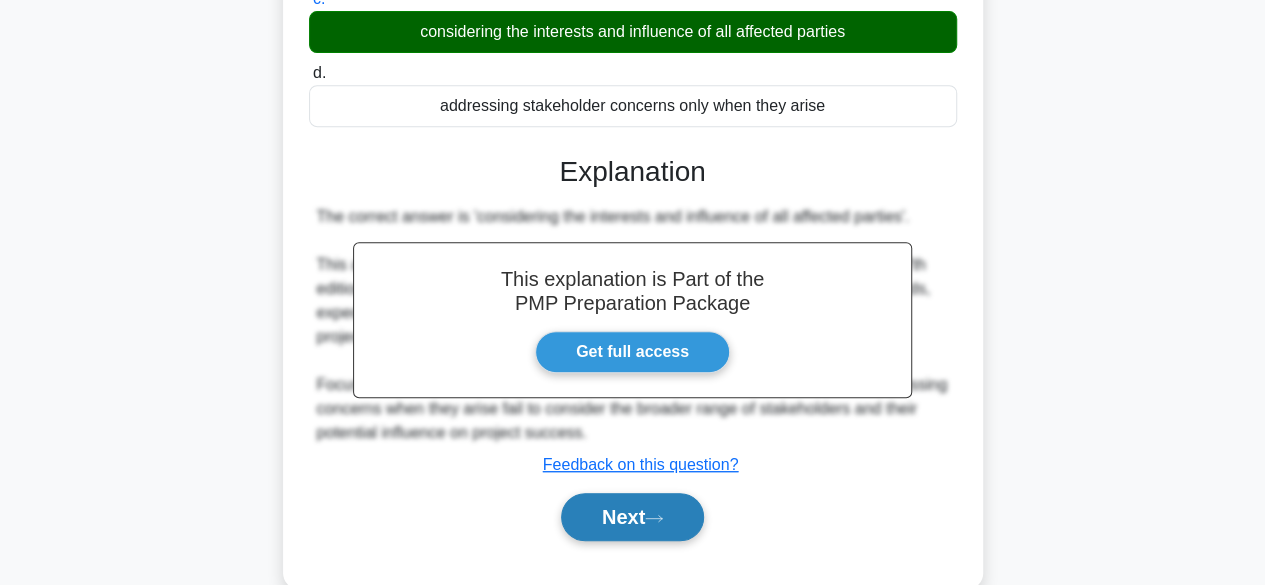 click on "Next" at bounding box center (632, 517) 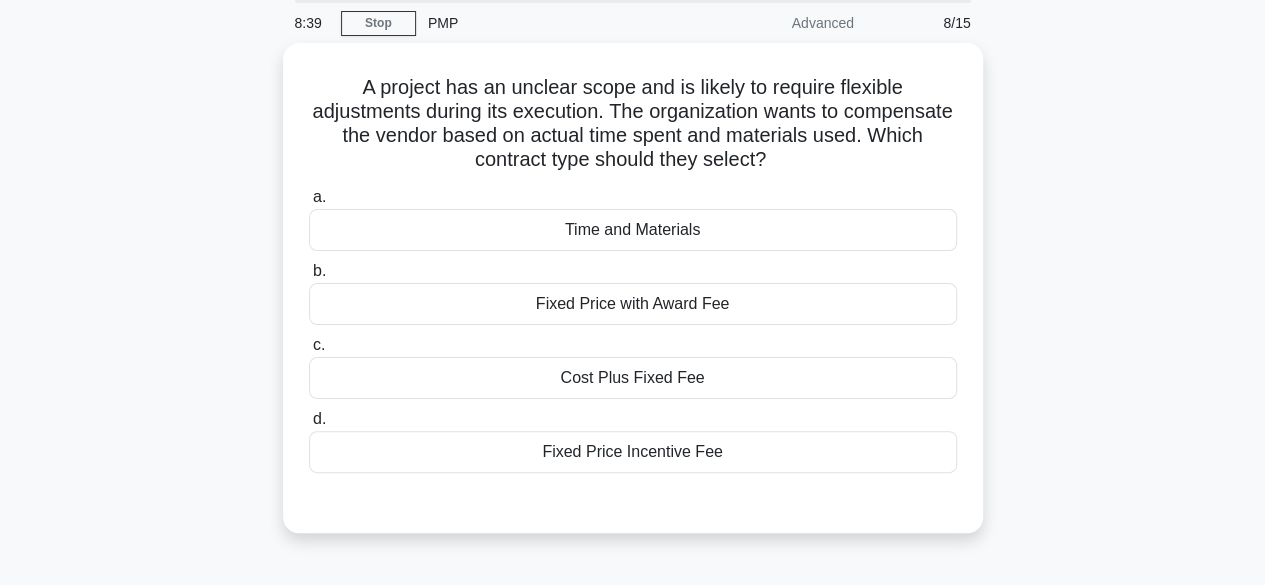 scroll, scrollTop: 73, scrollLeft: 0, axis: vertical 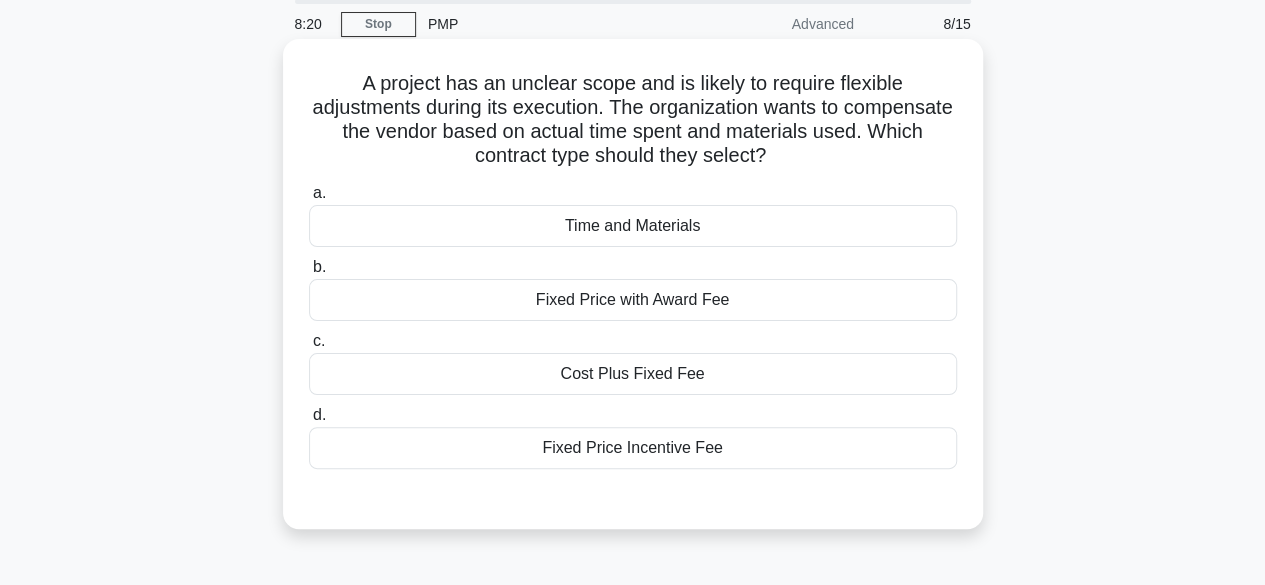 click on "Time and Materials" at bounding box center (633, 226) 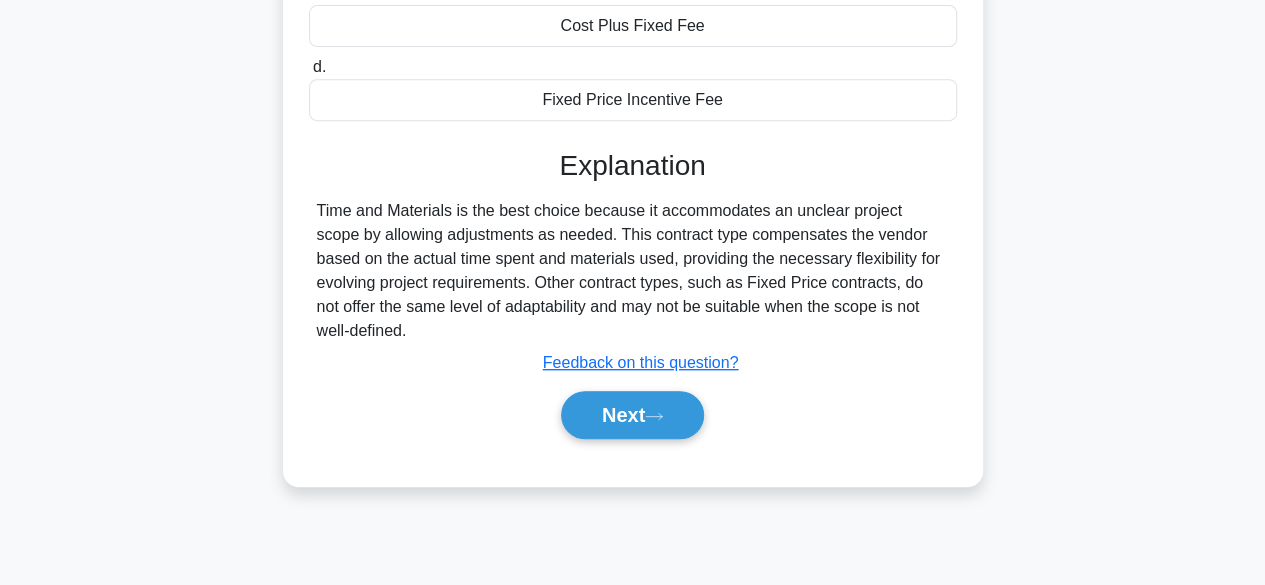 scroll, scrollTop: 435, scrollLeft: 0, axis: vertical 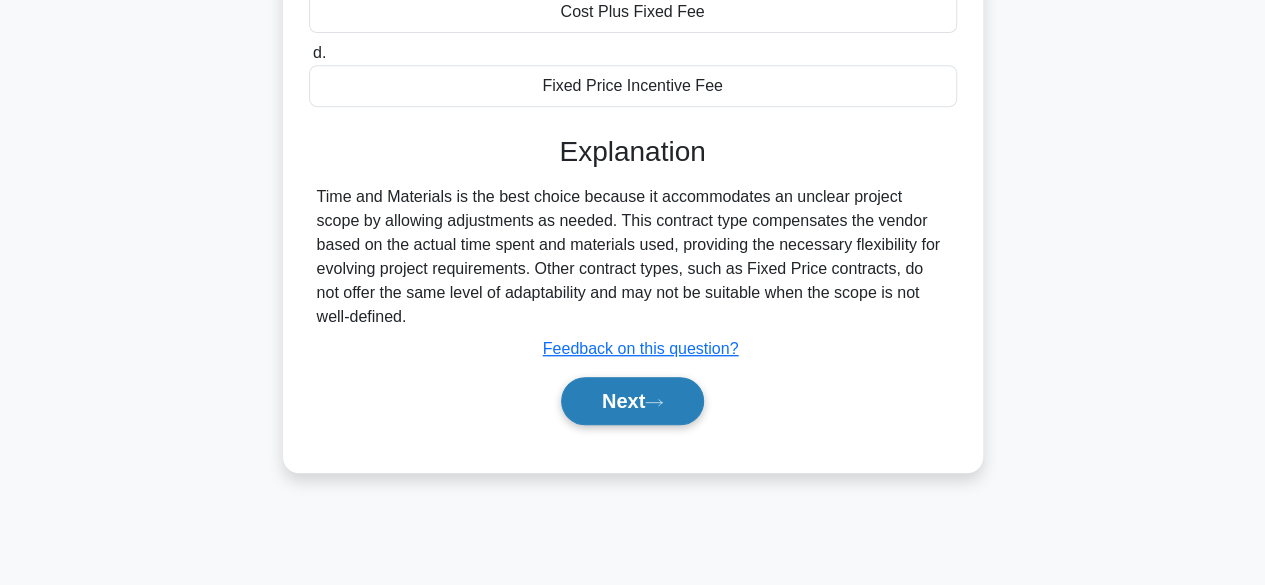 click on "Next" at bounding box center [632, 401] 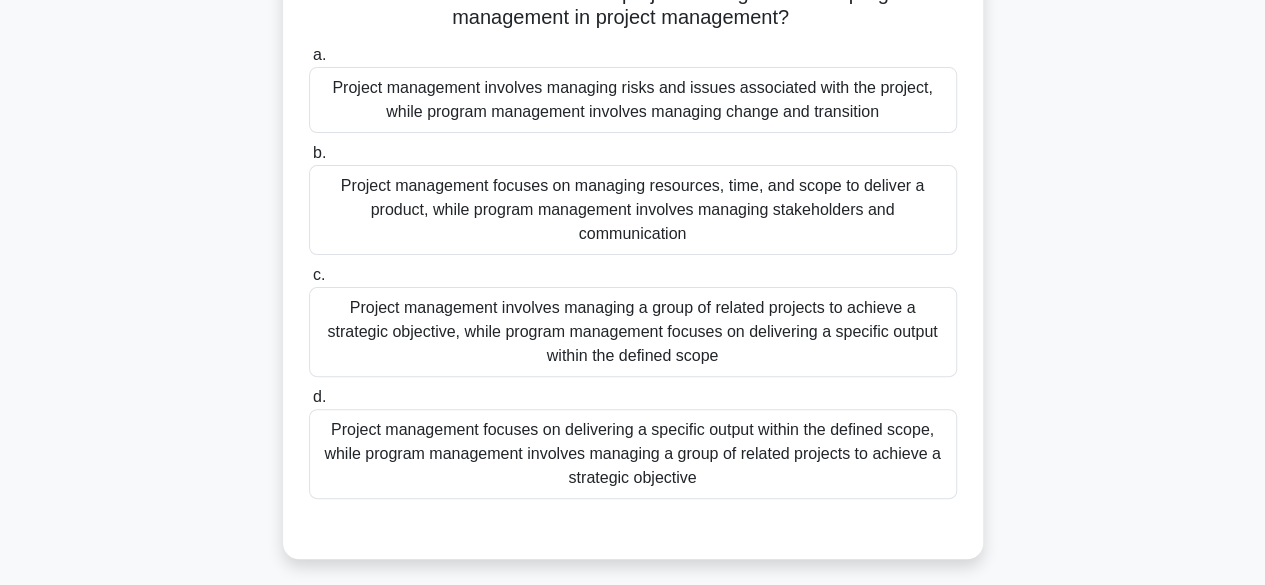 scroll, scrollTop: 165, scrollLeft: 0, axis: vertical 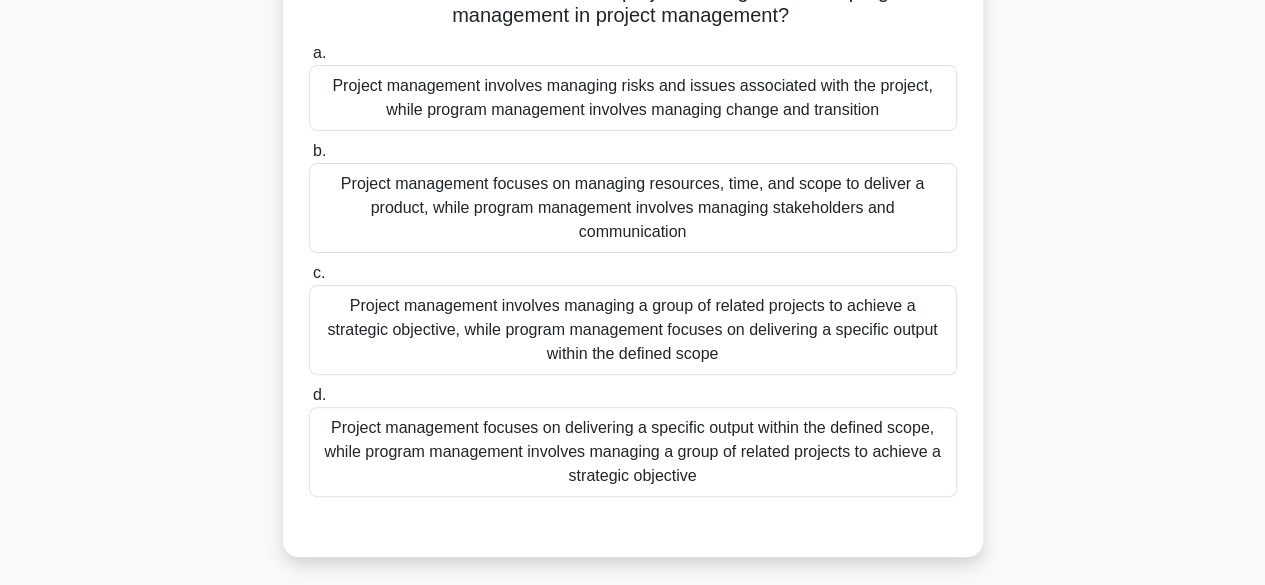 click on "Project management focuses on managing resources, time, and scope to deliver a product, while program management involves managing stakeholders and communication" at bounding box center (633, 208) 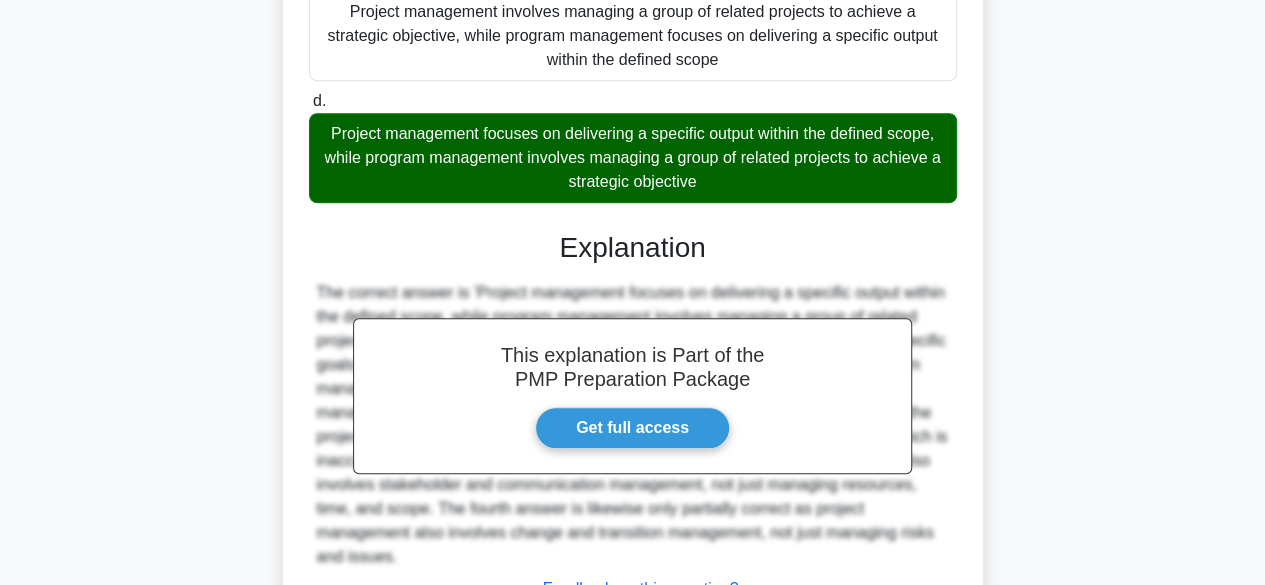 scroll, scrollTop: 464, scrollLeft: 0, axis: vertical 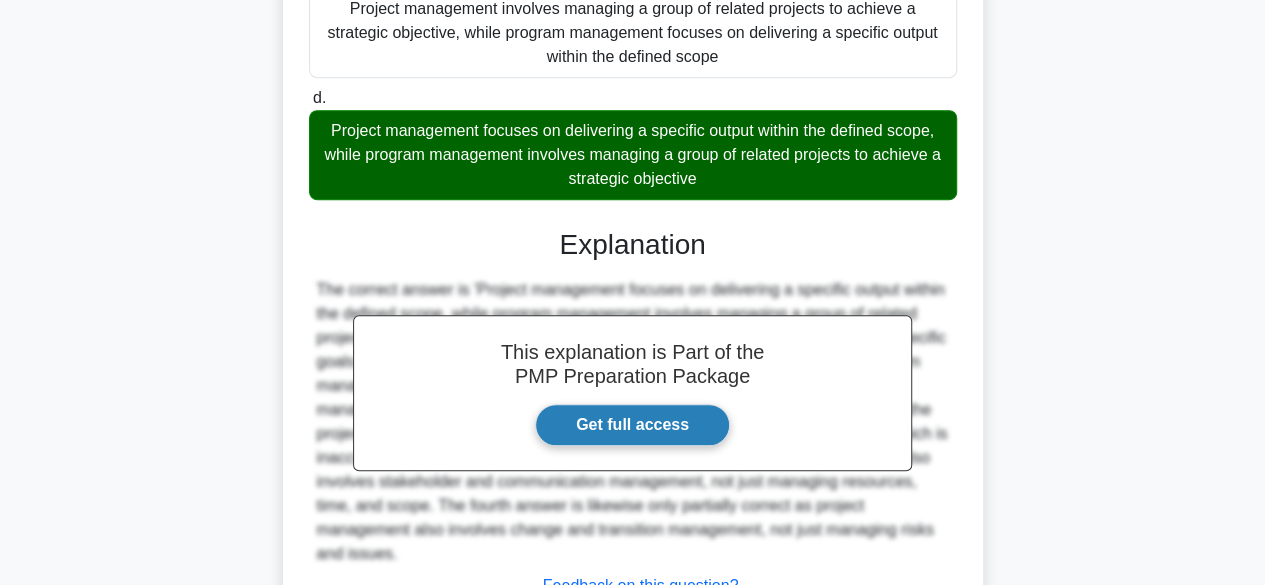 click on "Get full access" at bounding box center (632, 425) 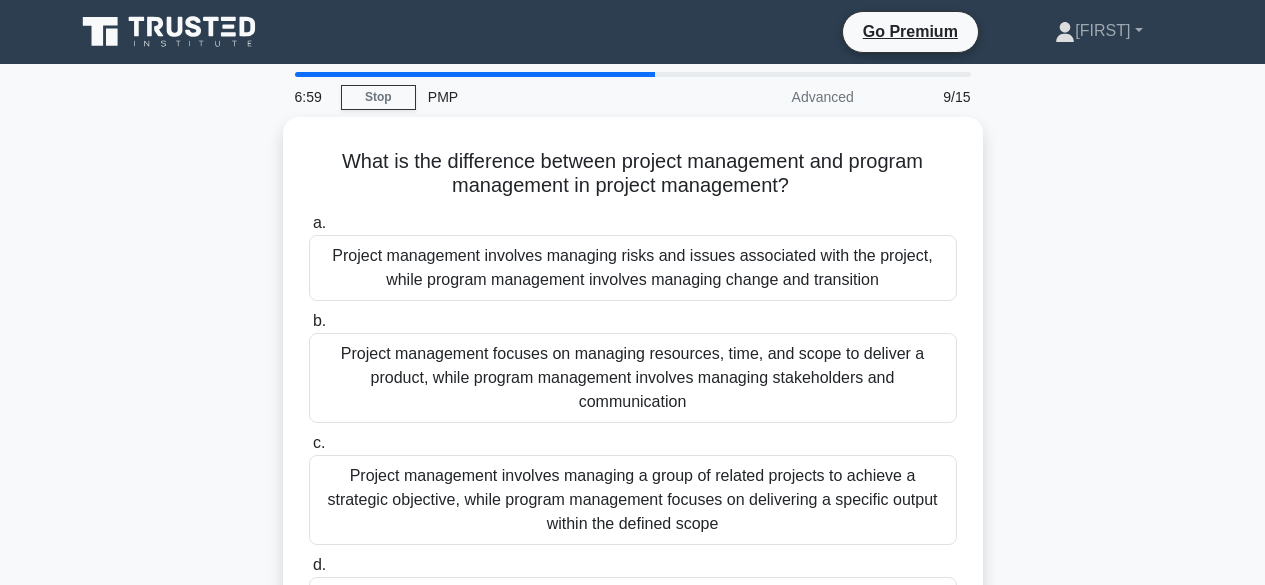 scroll, scrollTop: 0, scrollLeft: 0, axis: both 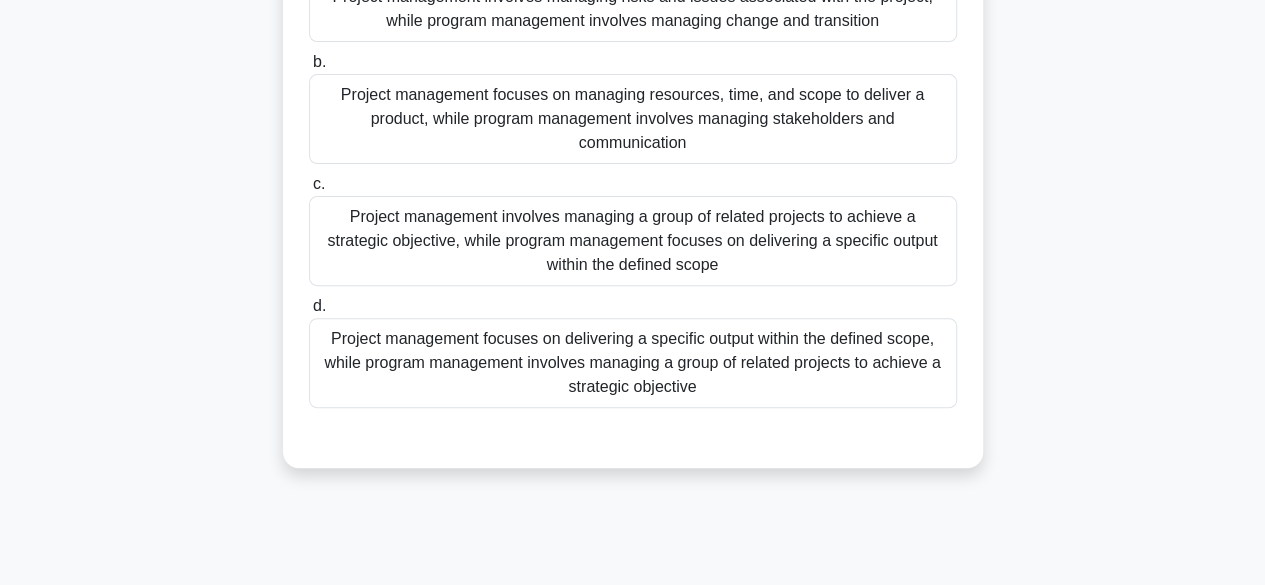 click on "Project management focuses on delivering a specific output within the defined scope, while program management involves managing a group of related projects to achieve a strategic objective" at bounding box center [633, 363] 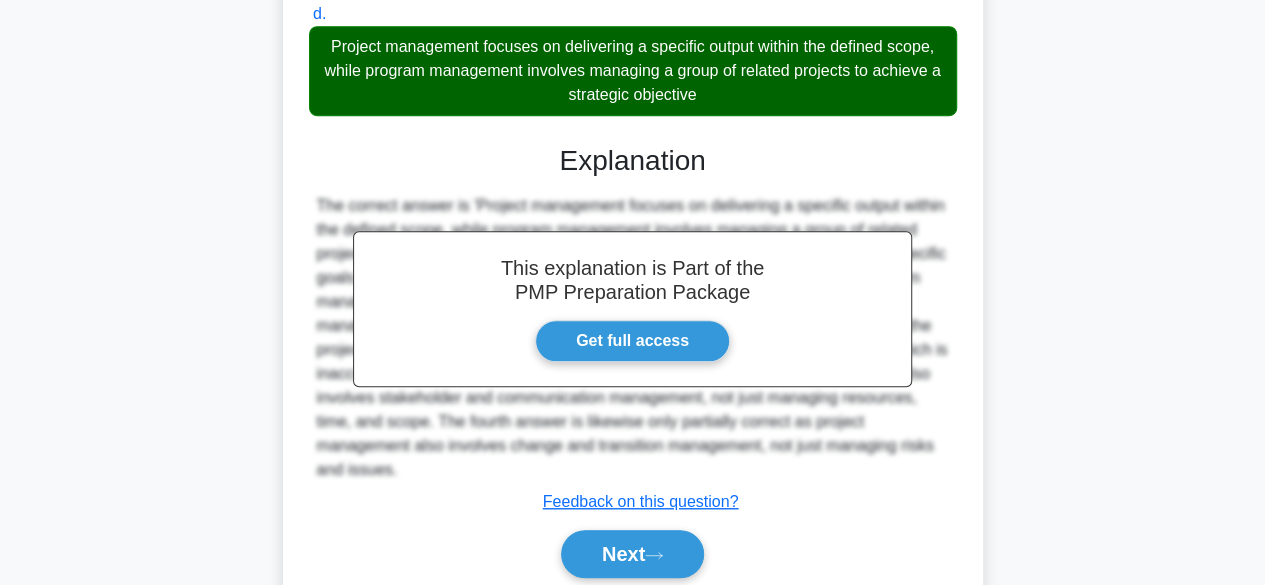 scroll, scrollTop: 621, scrollLeft: 0, axis: vertical 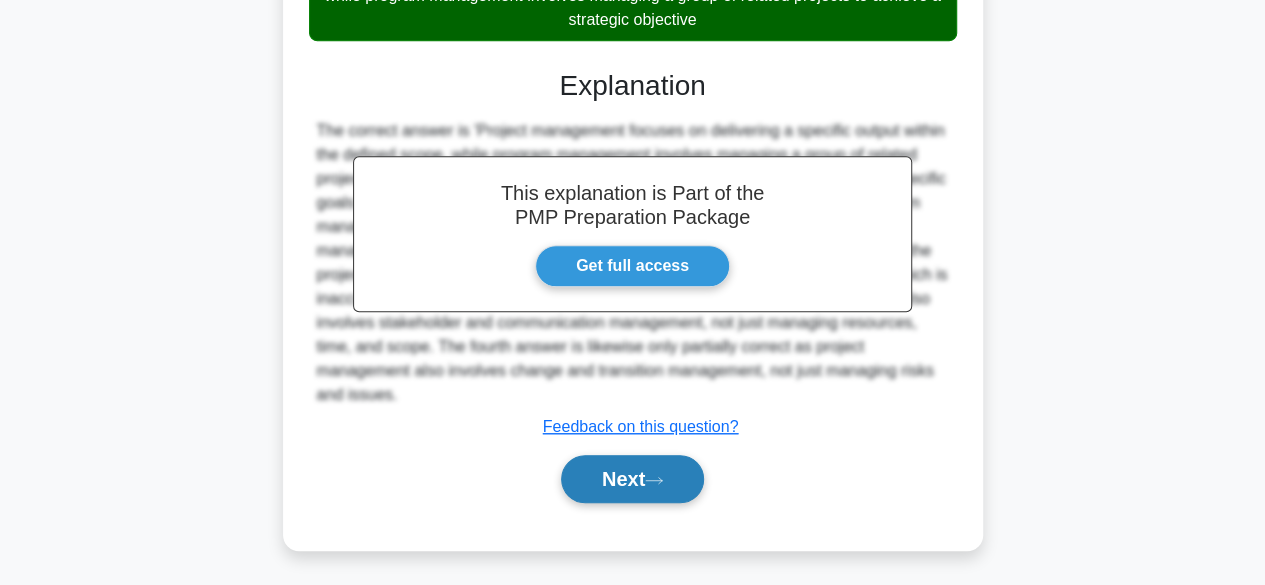 click on "Next" at bounding box center (632, 479) 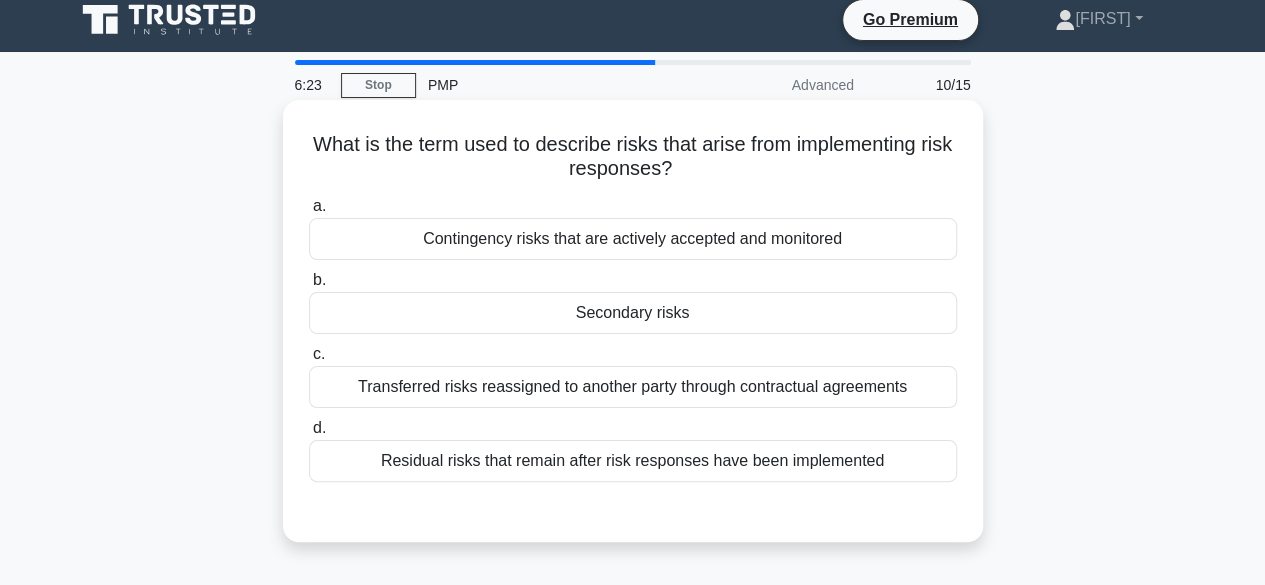 scroll, scrollTop: 10, scrollLeft: 0, axis: vertical 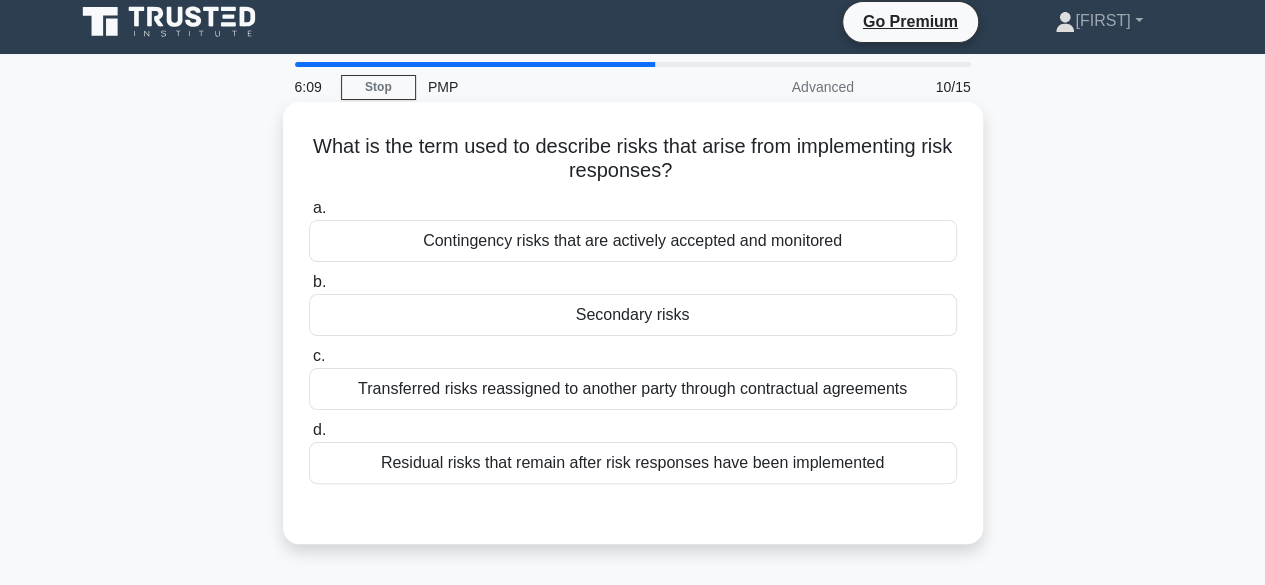 click on "Contingency risks that are actively accepted and monitored" at bounding box center (633, 241) 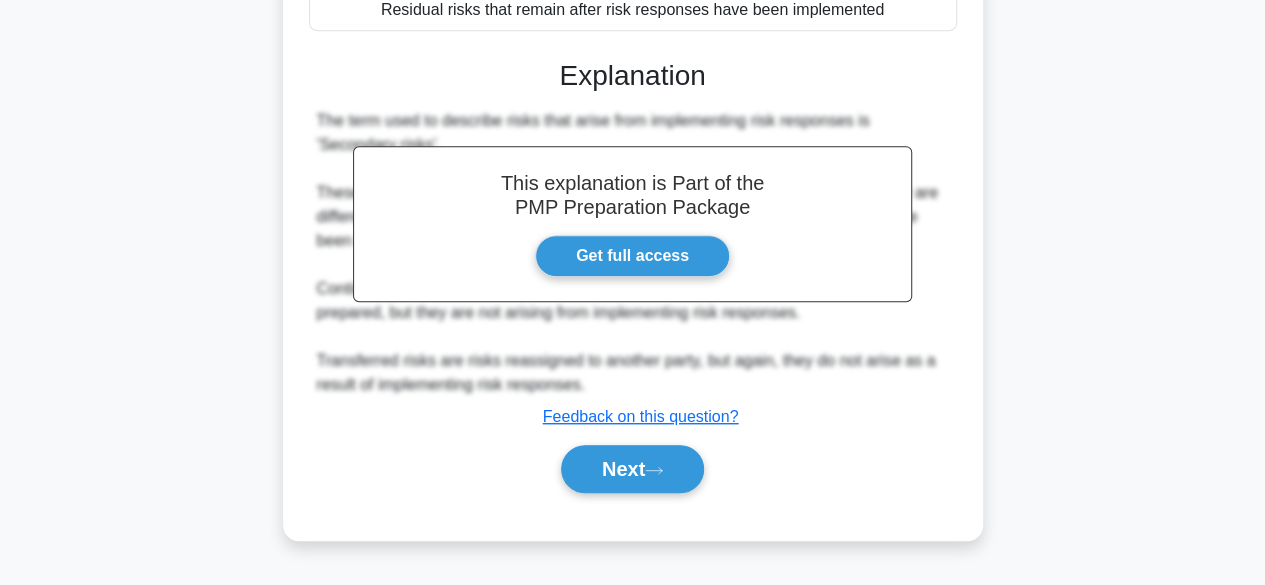 scroll, scrollTop: 495, scrollLeft: 0, axis: vertical 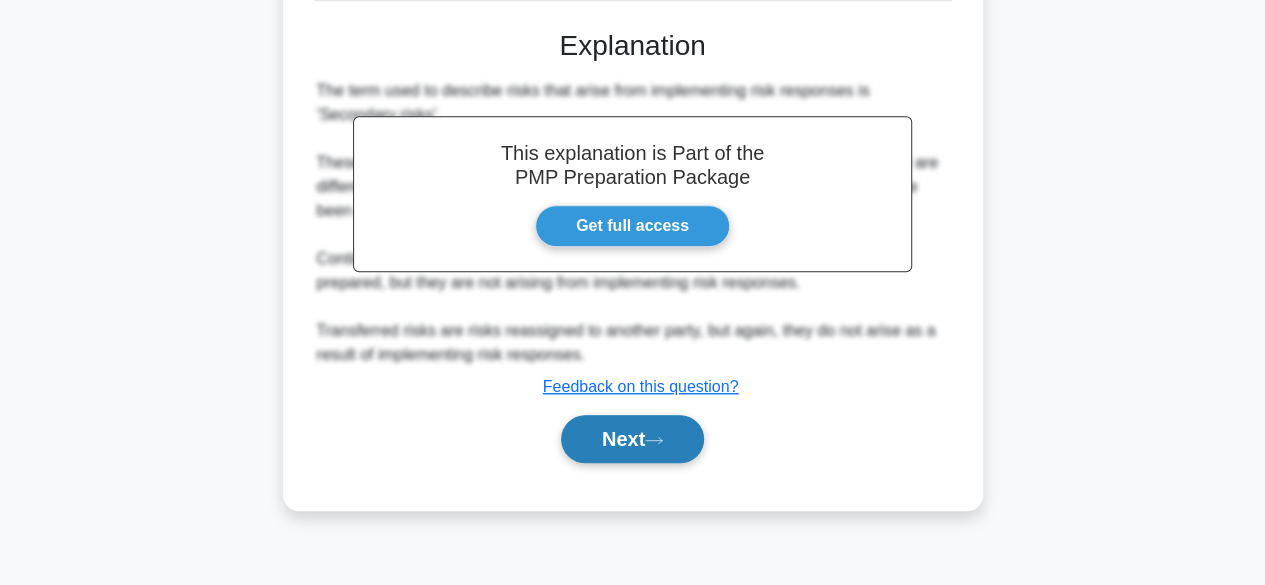 click on "Next" at bounding box center (632, 439) 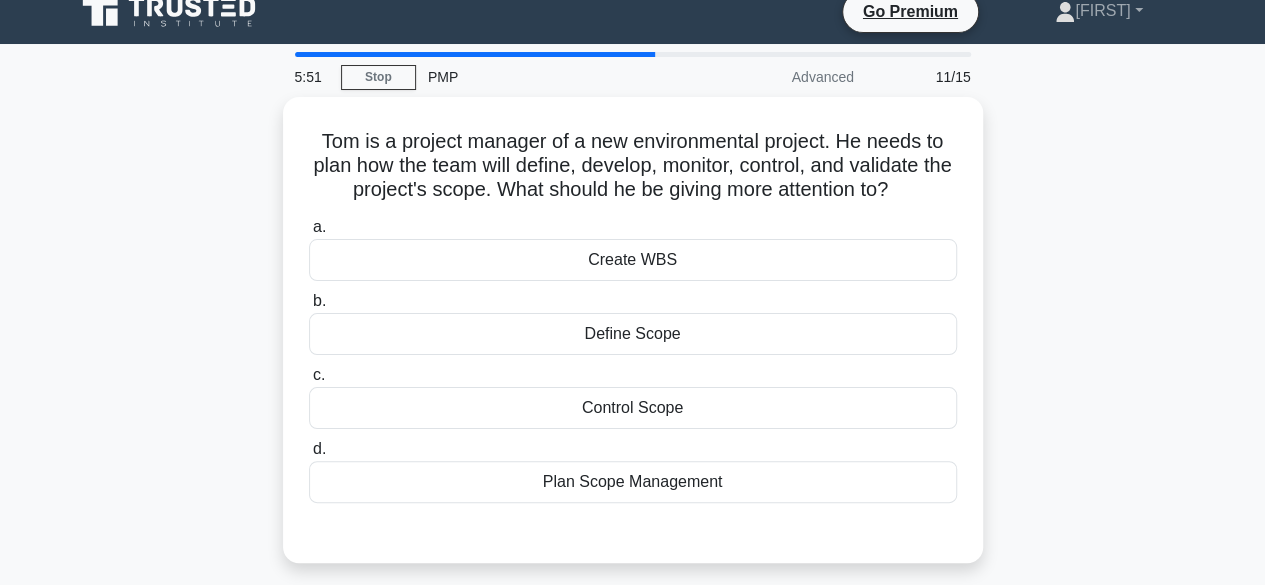 scroll, scrollTop: 15, scrollLeft: 0, axis: vertical 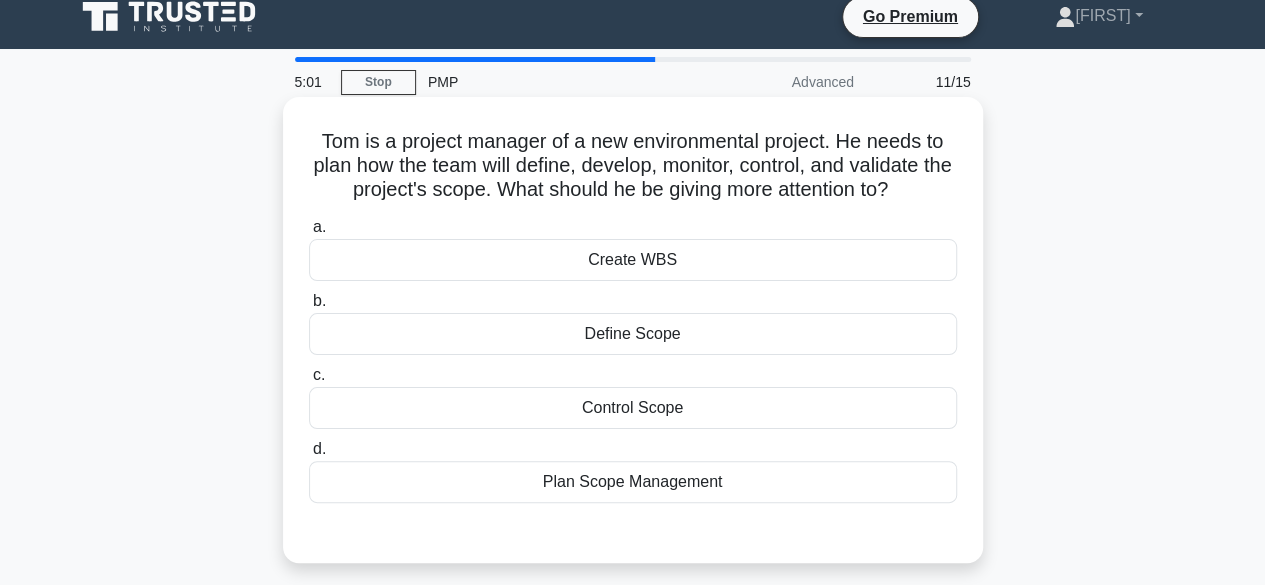 click on "Plan Scope Management" at bounding box center (633, 482) 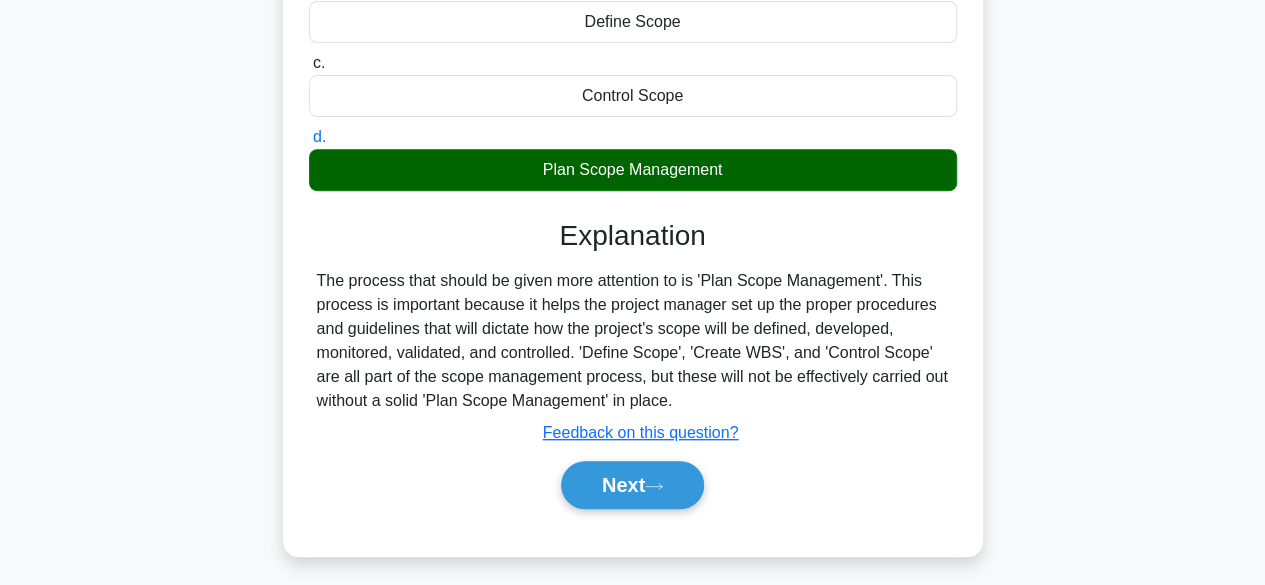 scroll, scrollTop: 328, scrollLeft: 0, axis: vertical 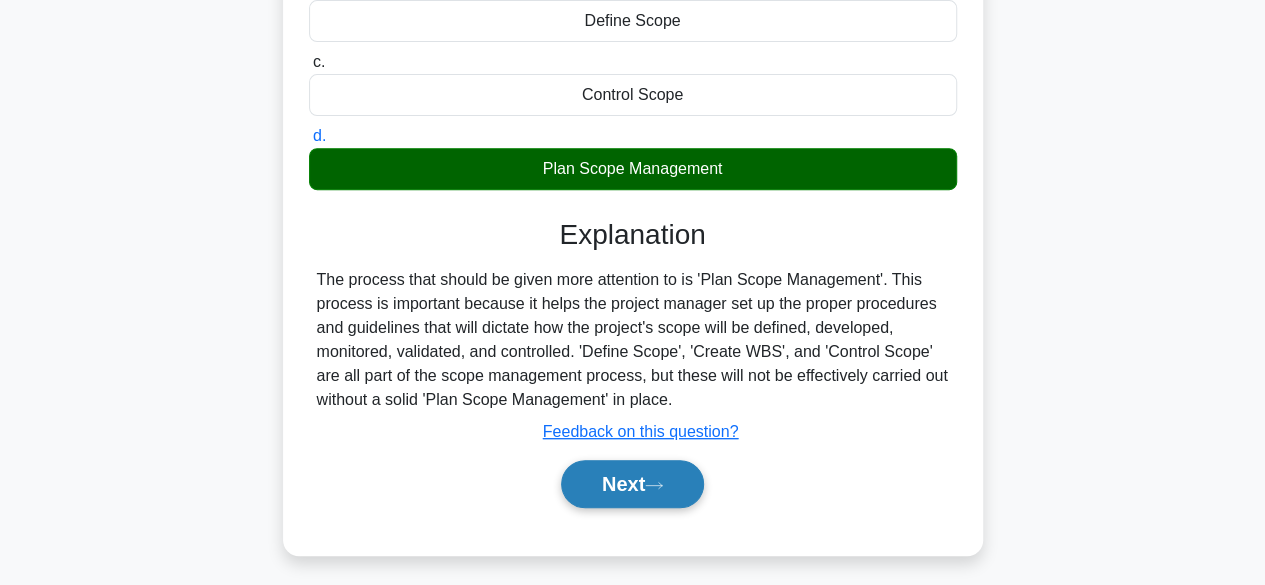 click on "Next" at bounding box center [632, 484] 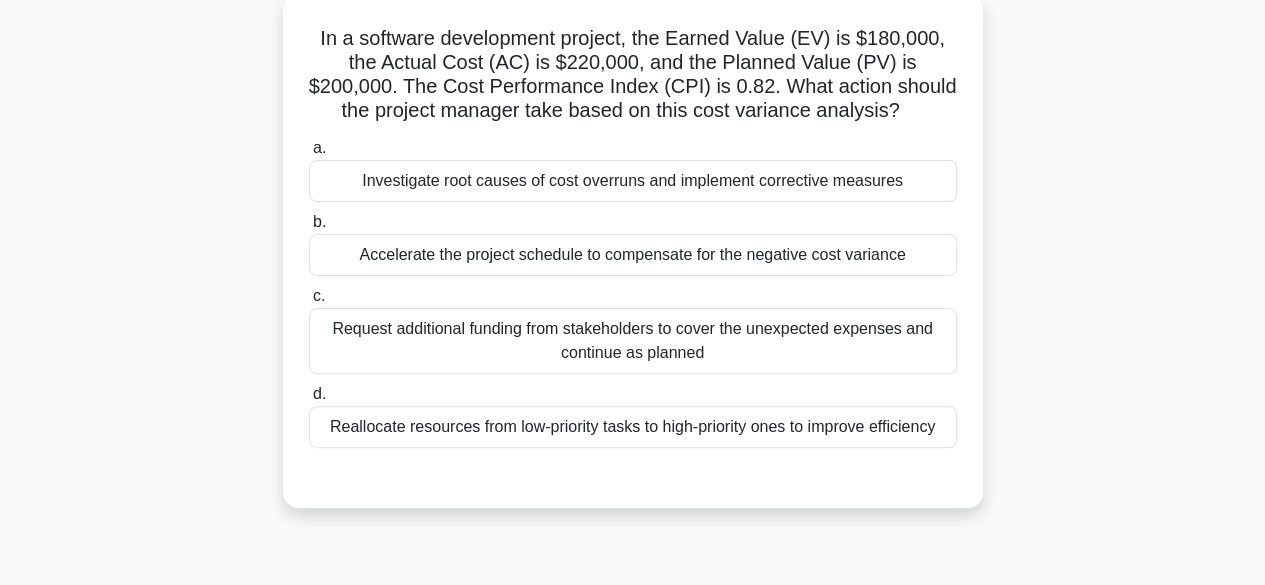 scroll, scrollTop: 42, scrollLeft: 0, axis: vertical 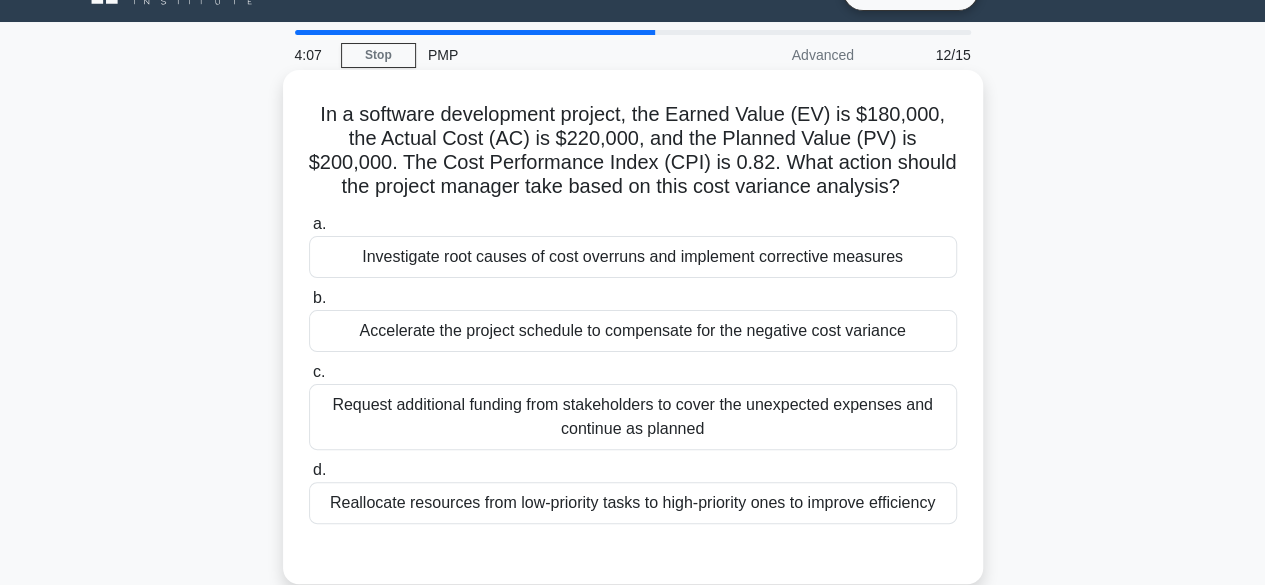 click on "Investigate root causes of cost overruns and implement corrective measures" at bounding box center [633, 257] 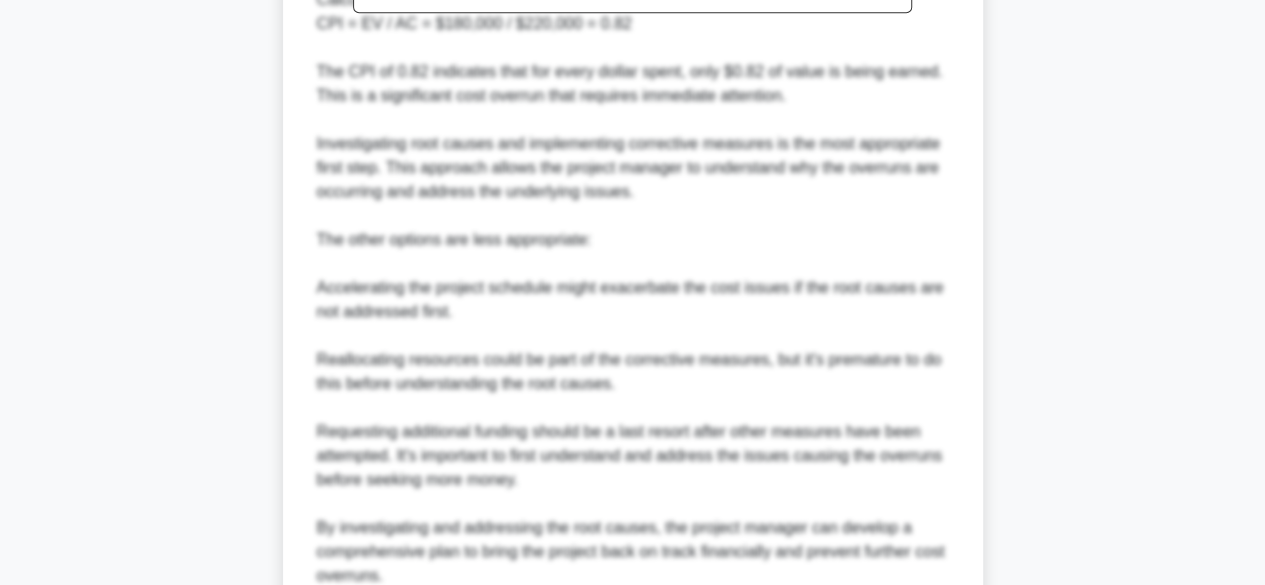 scroll, scrollTop: 1005, scrollLeft: 0, axis: vertical 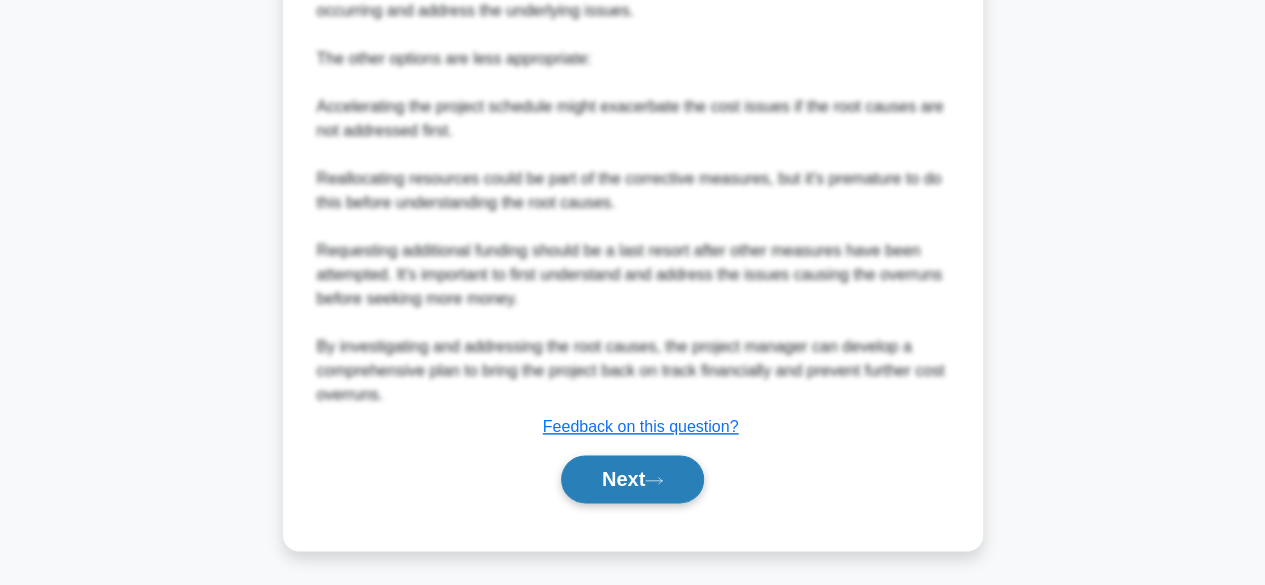 click on "Next" at bounding box center (632, 479) 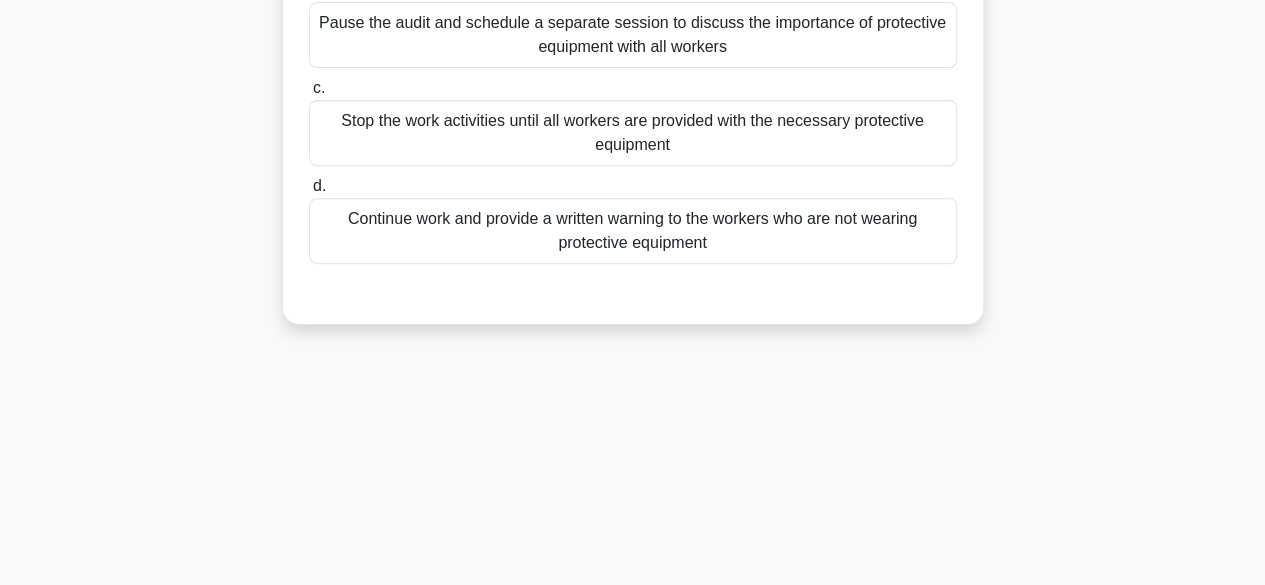 scroll, scrollTop: 383, scrollLeft: 0, axis: vertical 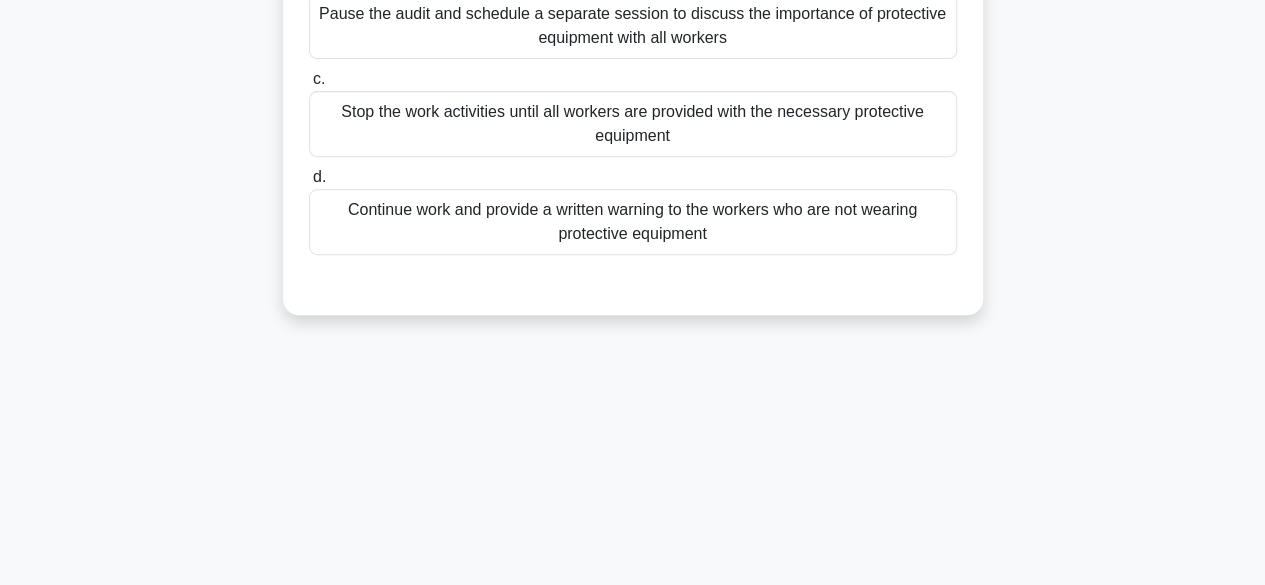 click on "Stop the work activities until all workers are provided with the necessary protective equipment" at bounding box center (633, 124) 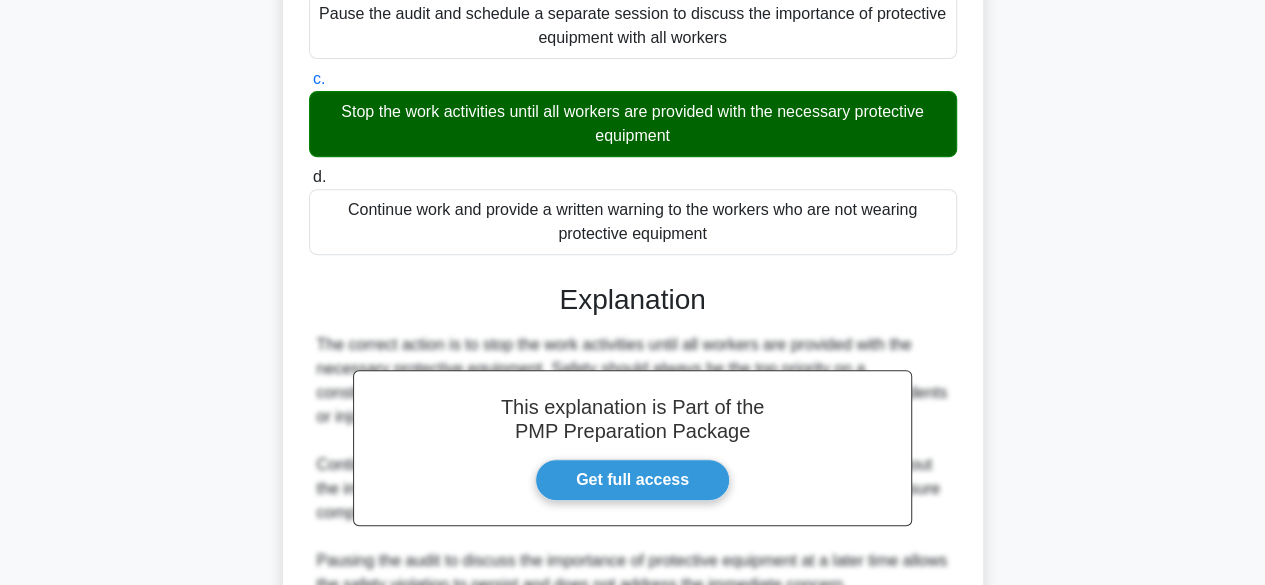 scroll, scrollTop: 669, scrollLeft: 0, axis: vertical 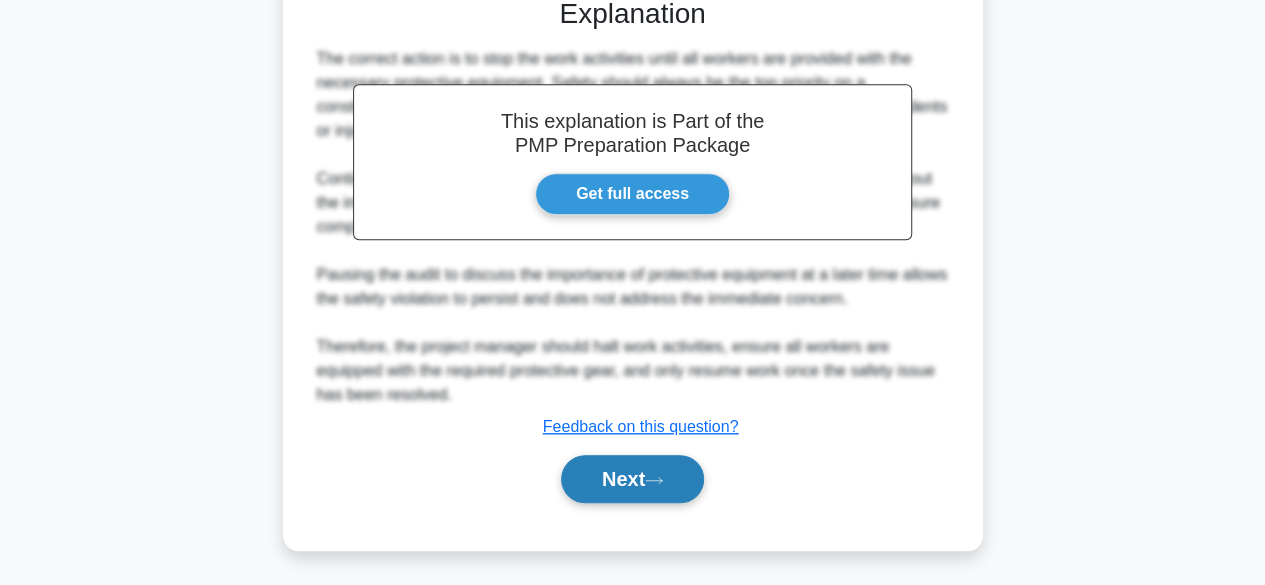 click on "Next" at bounding box center [632, 479] 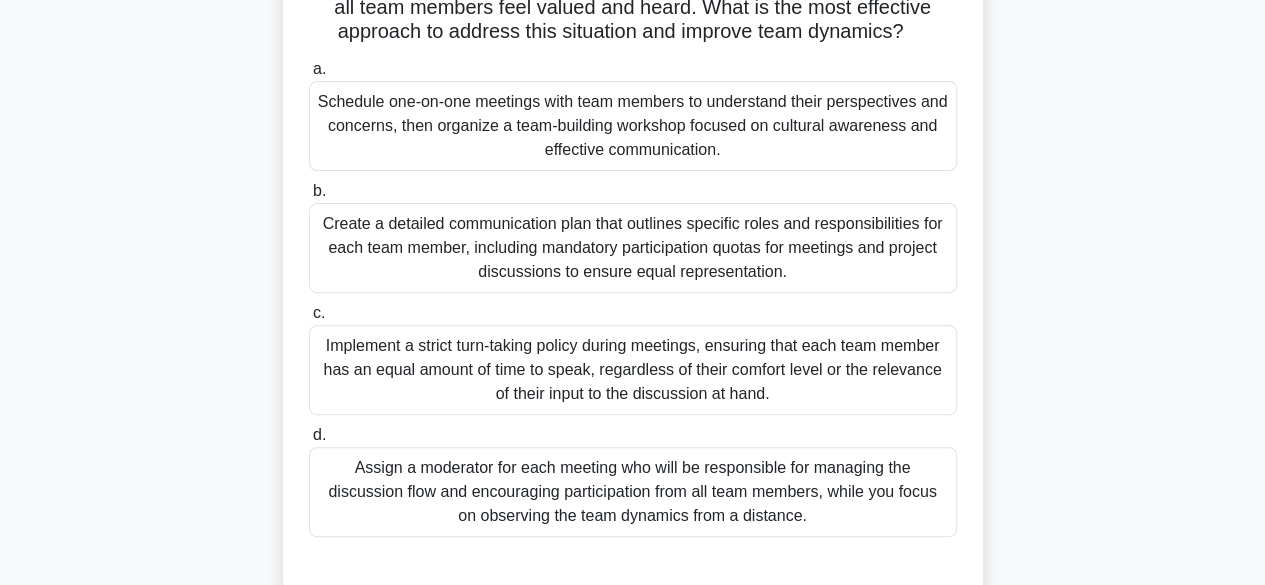 scroll, scrollTop: 259, scrollLeft: 0, axis: vertical 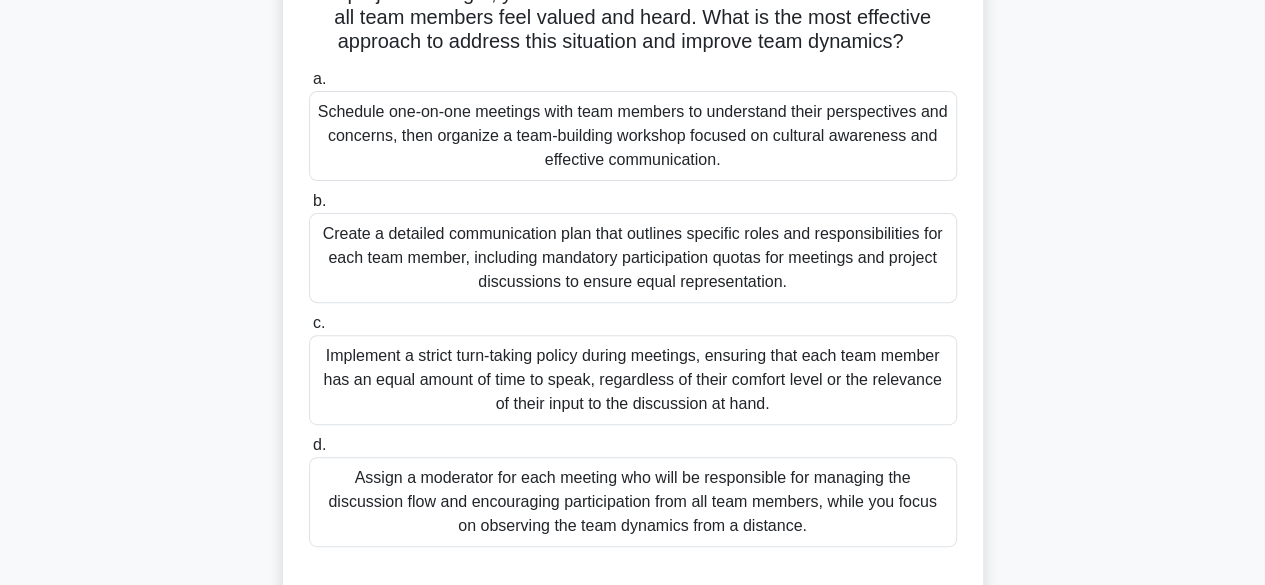 click on "Schedule one-on-one meetings with team members to understand their perspectives and concerns, then organize a team-building workshop focused on cultural awareness and effective communication." at bounding box center (633, 136) 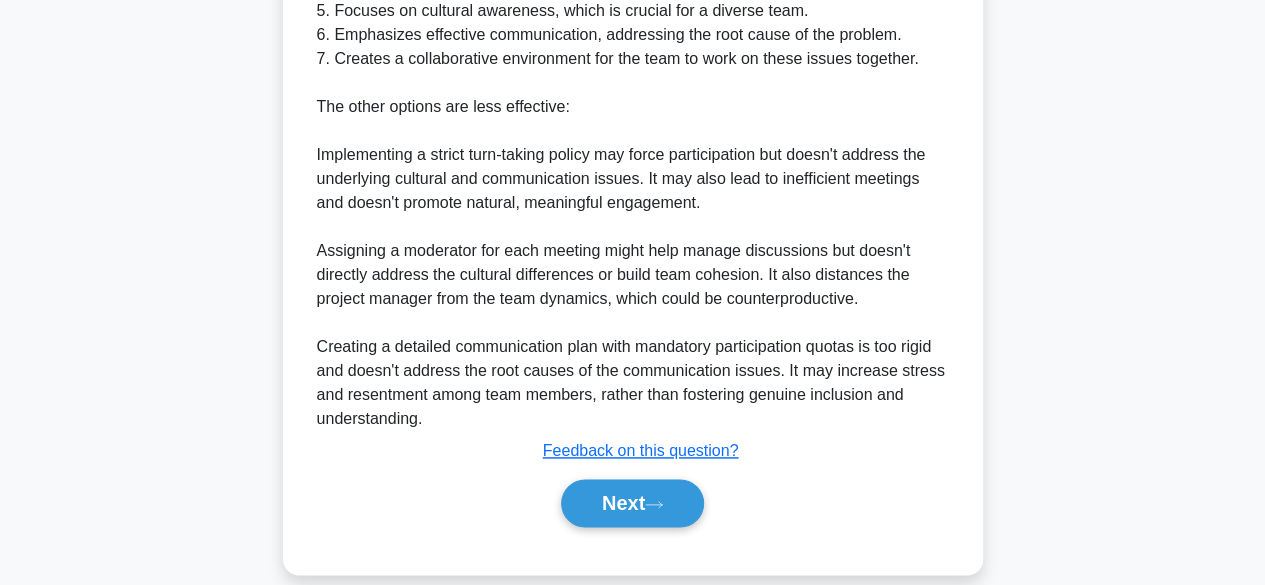 scroll, scrollTop: 1197, scrollLeft: 0, axis: vertical 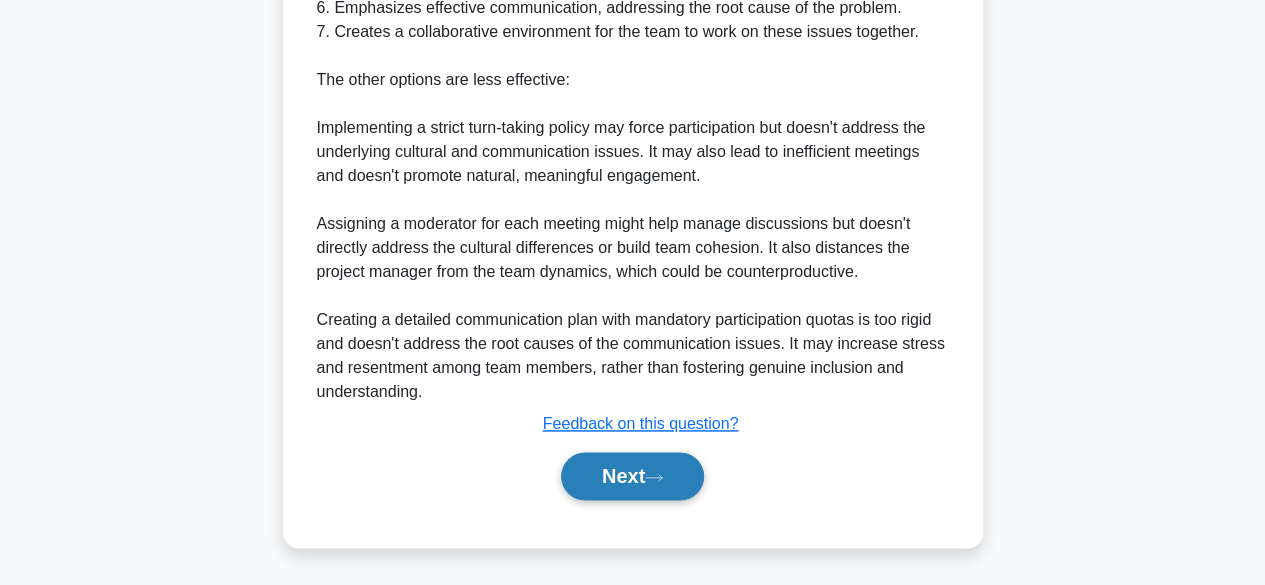 click on "Next" at bounding box center [632, 476] 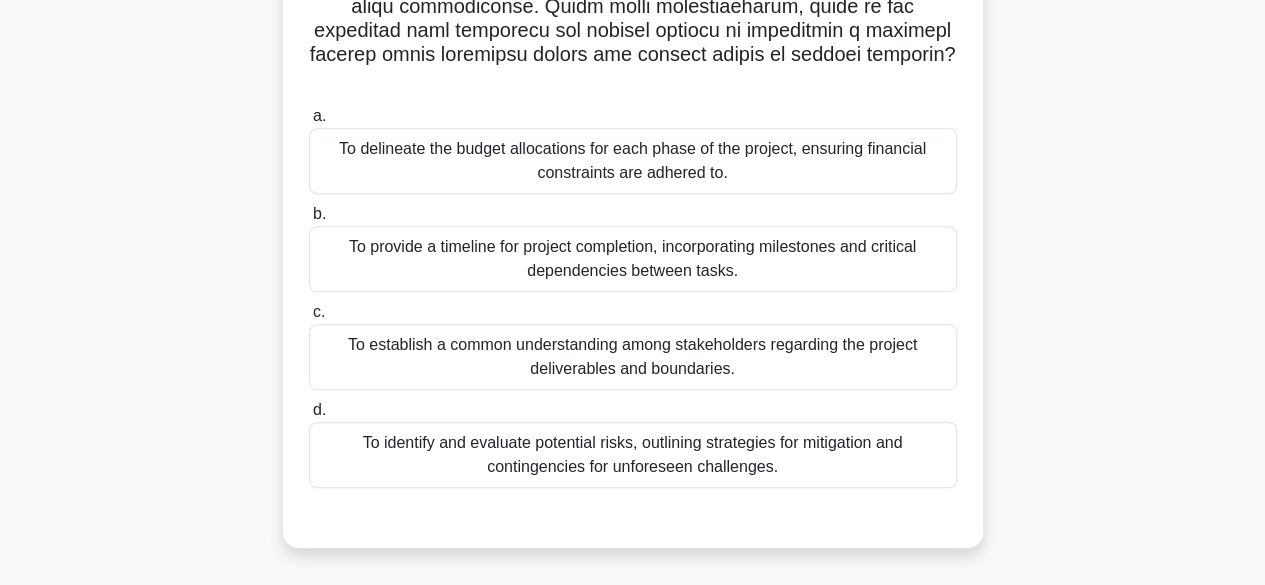 scroll, scrollTop: 450, scrollLeft: 0, axis: vertical 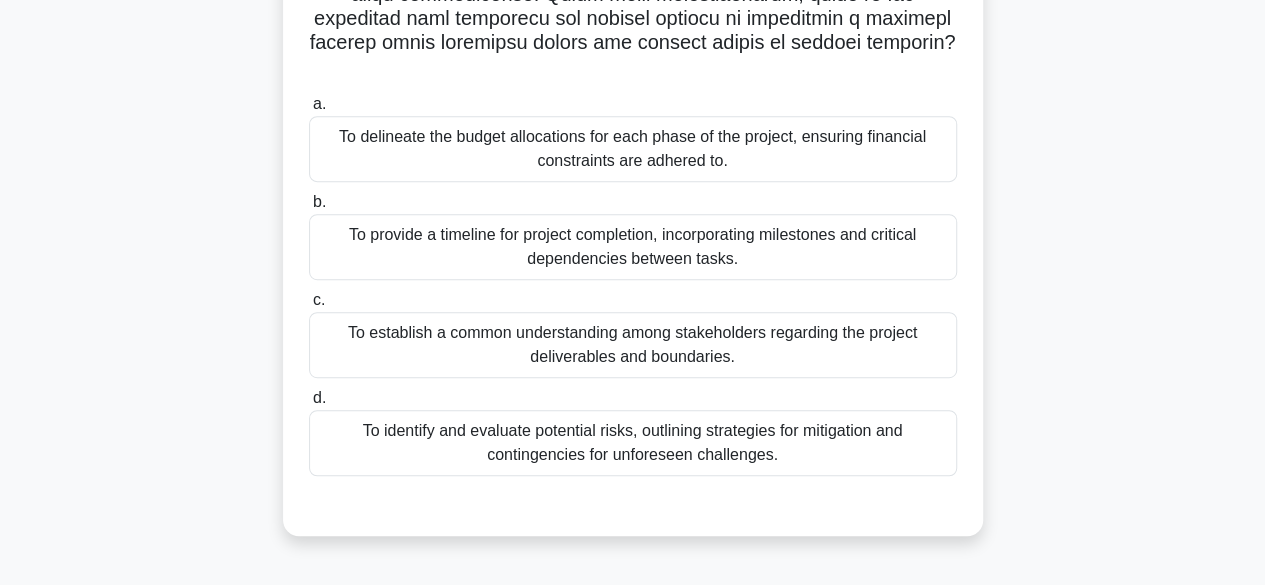 click on "To provide a timeline for project completion, incorporating milestones and critical dependencies between tasks." at bounding box center [633, 247] 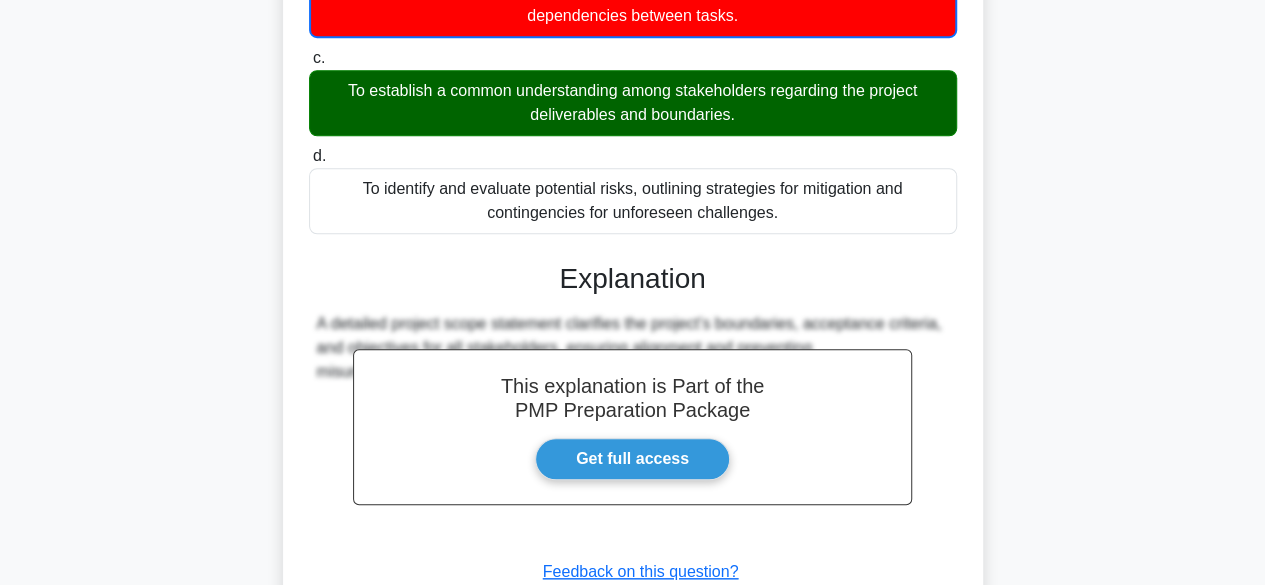 scroll, scrollTop: 816, scrollLeft: 0, axis: vertical 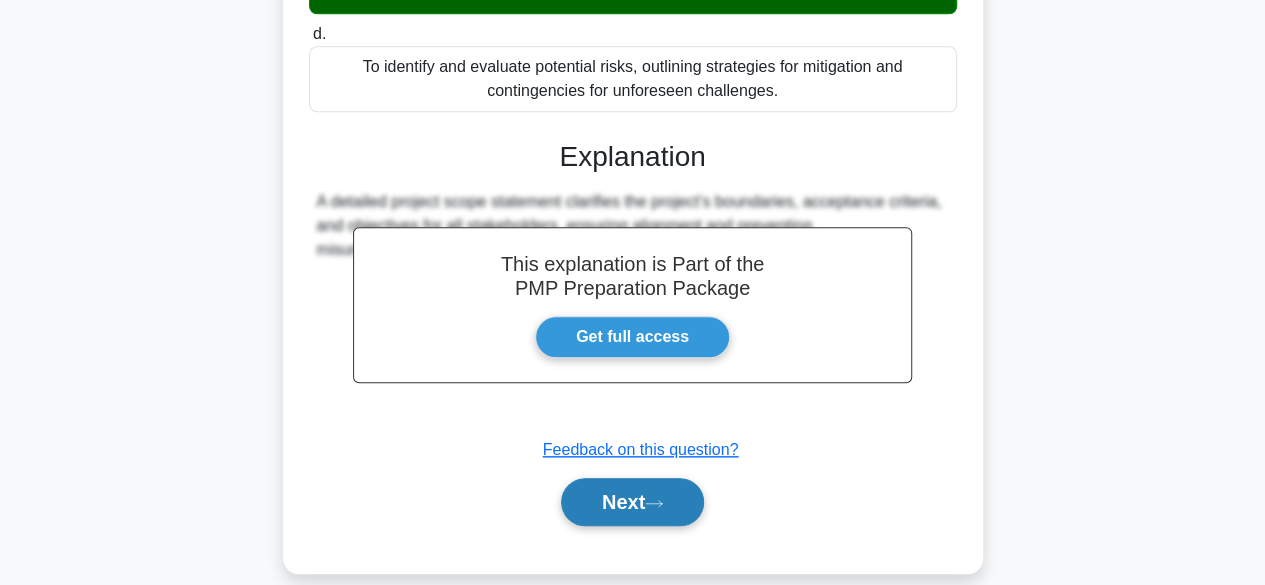 click on "Next" at bounding box center [632, 502] 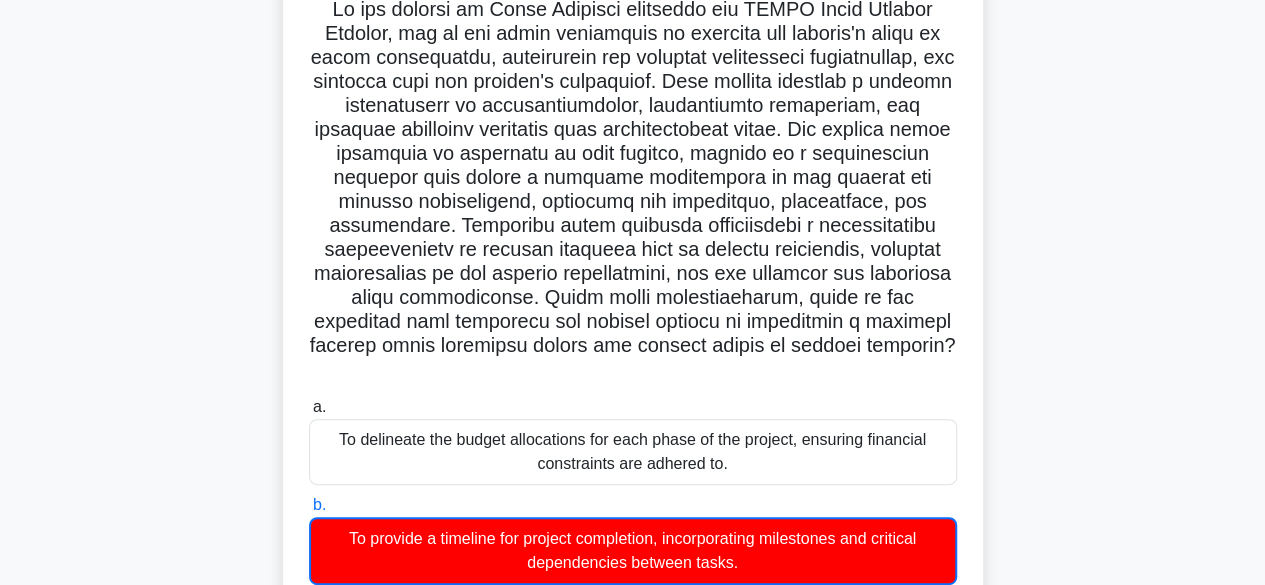 scroll, scrollTop: 0, scrollLeft: 0, axis: both 